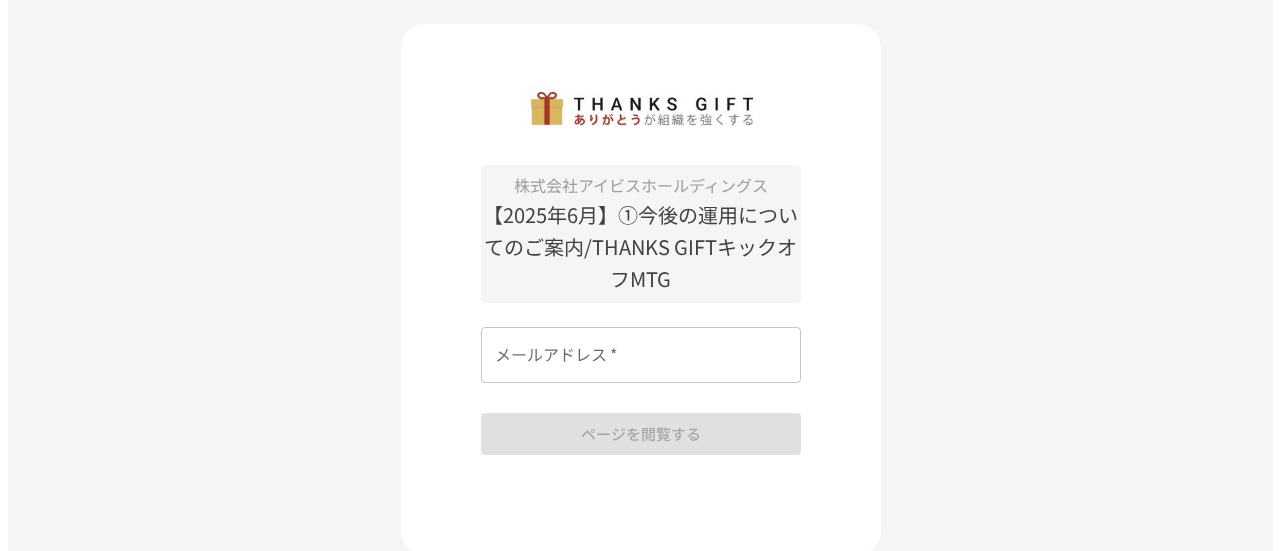 scroll, scrollTop: 0, scrollLeft: 0, axis: both 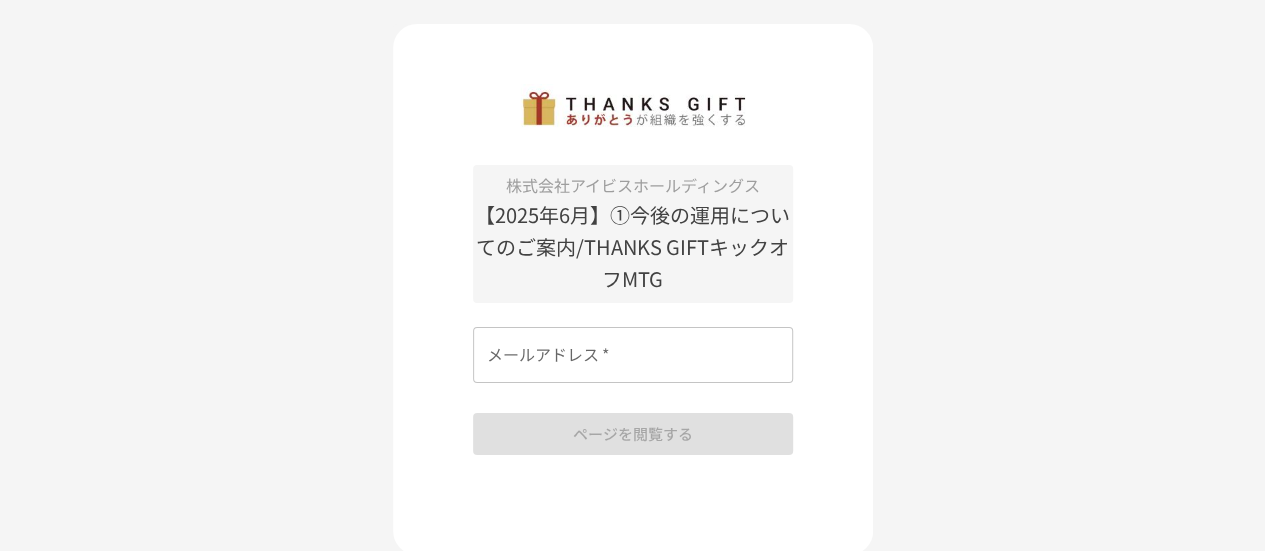 click on "メールアドレス   *" at bounding box center (633, 355) 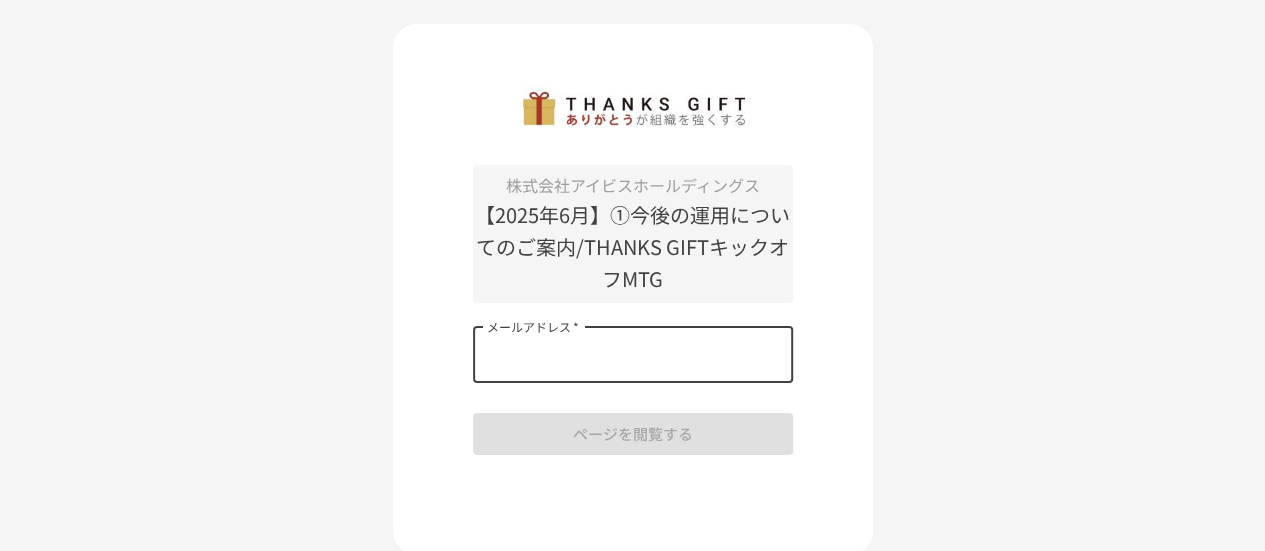type on "**********" 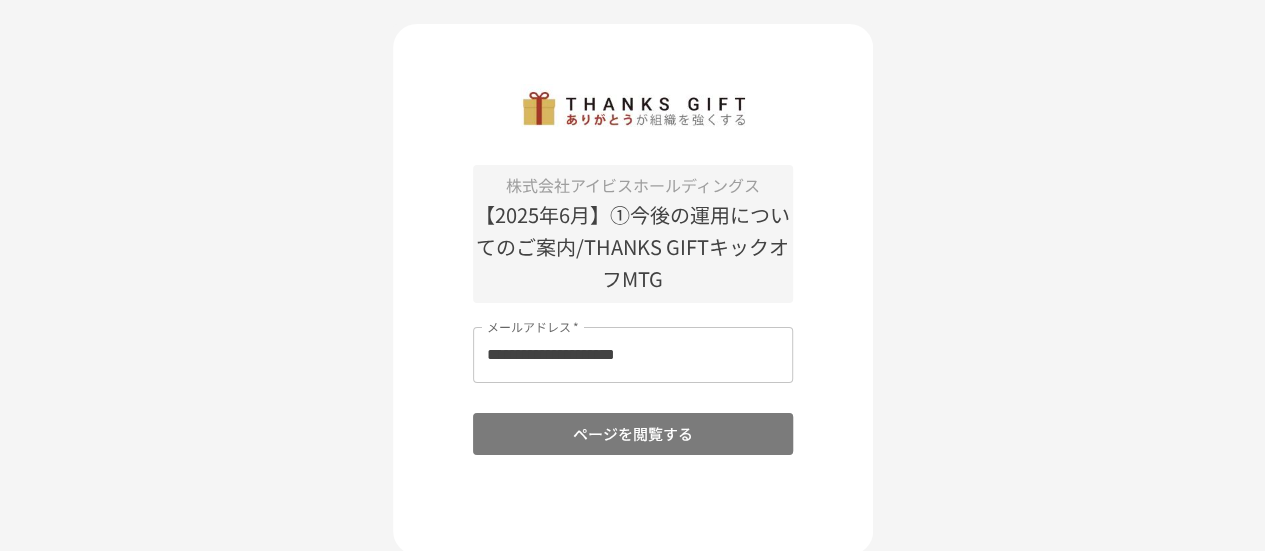 click on "ページを閲覧する" at bounding box center [633, 434] 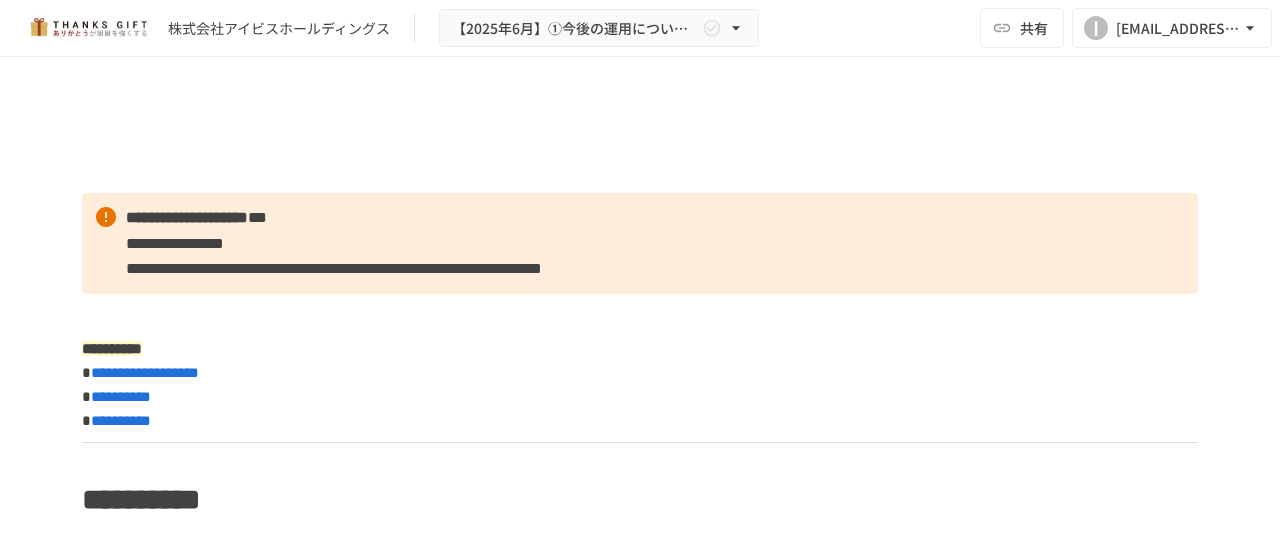 scroll, scrollTop: 0, scrollLeft: 0, axis: both 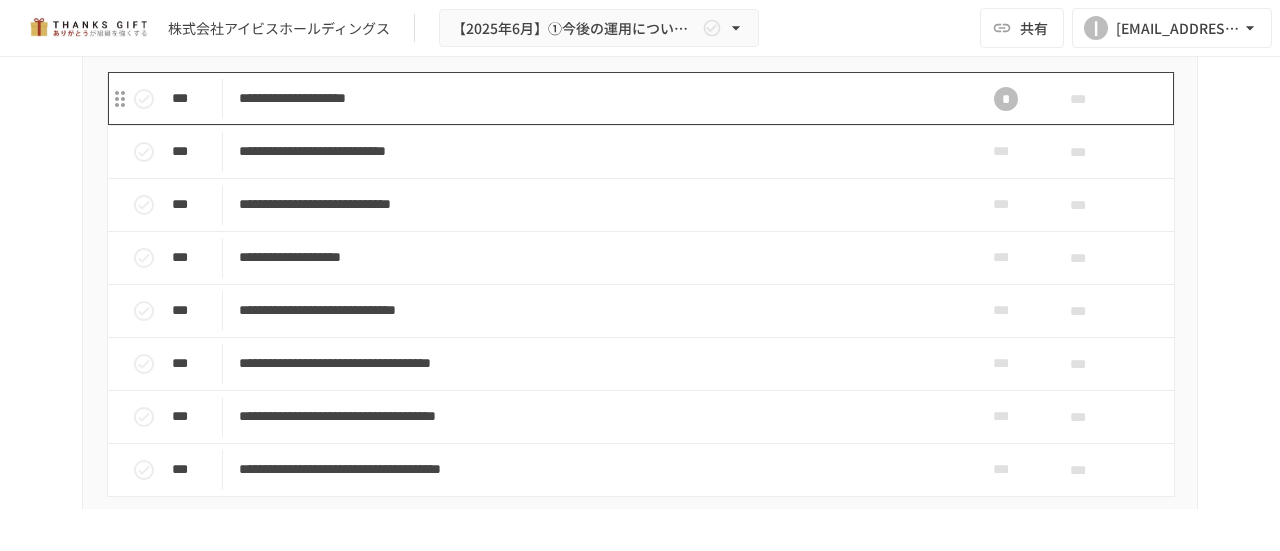 click on "**********" at bounding box center (598, 98) 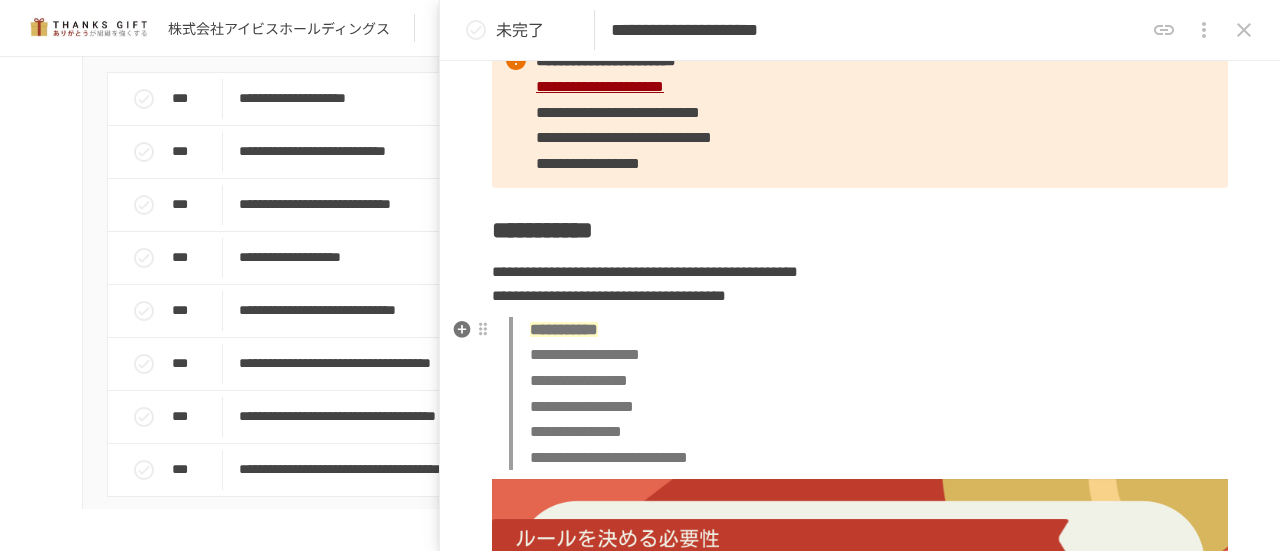 scroll, scrollTop: 0, scrollLeft: 0, axis: both 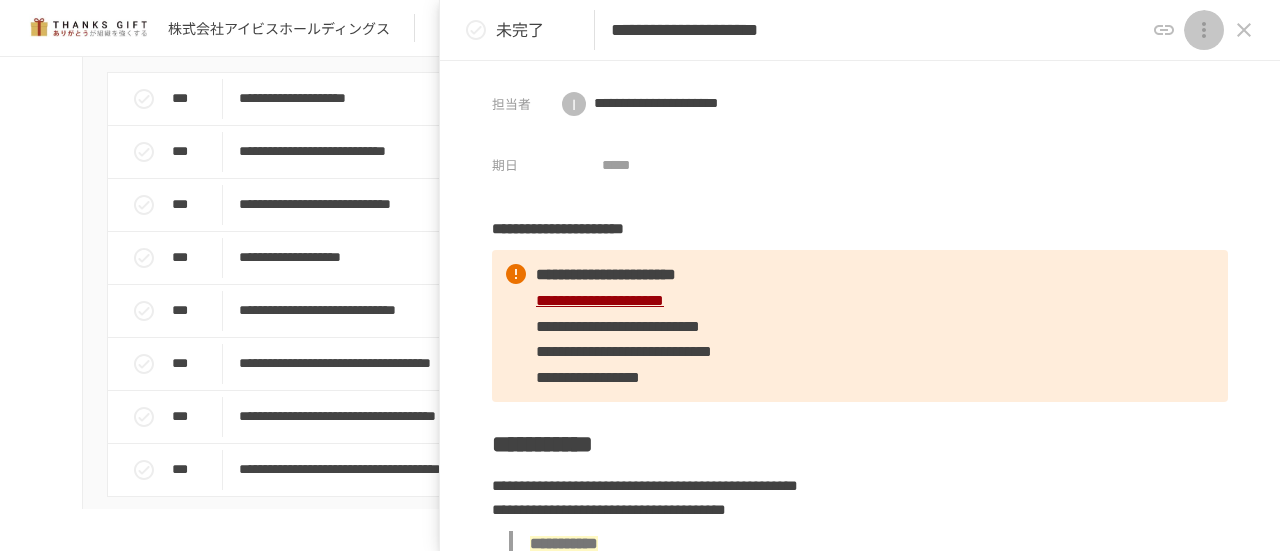 click 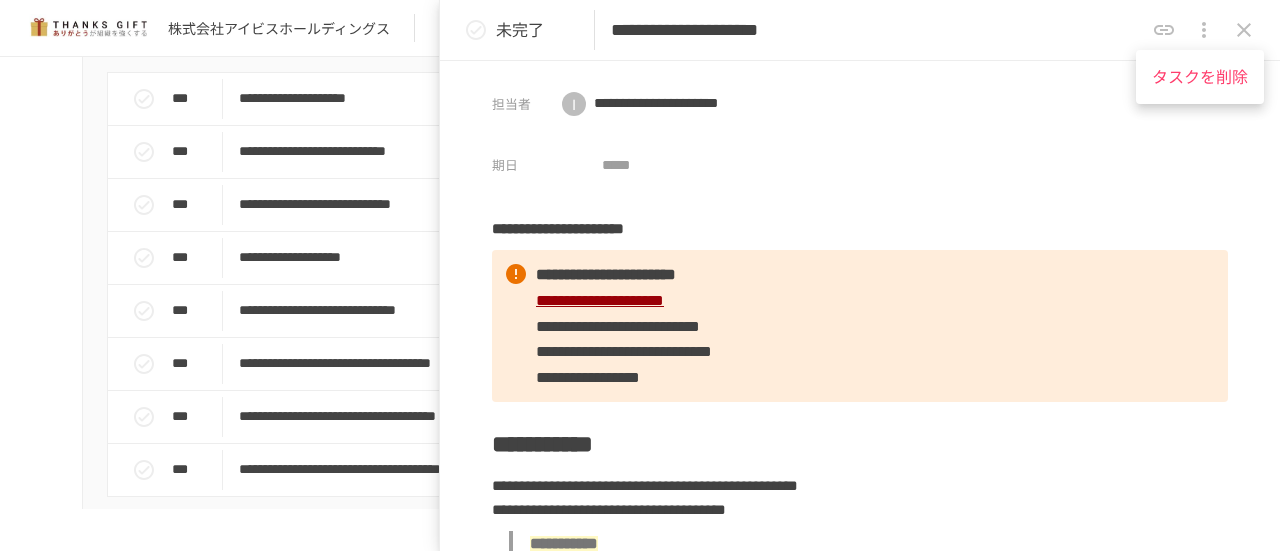 click at bounding box center [640, 275] 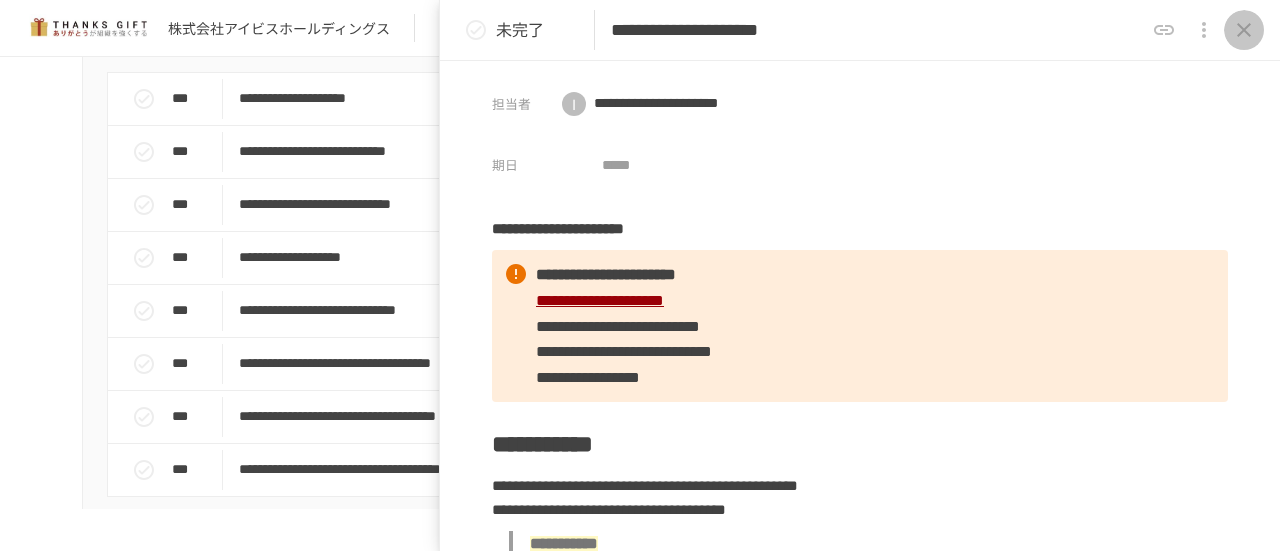 click 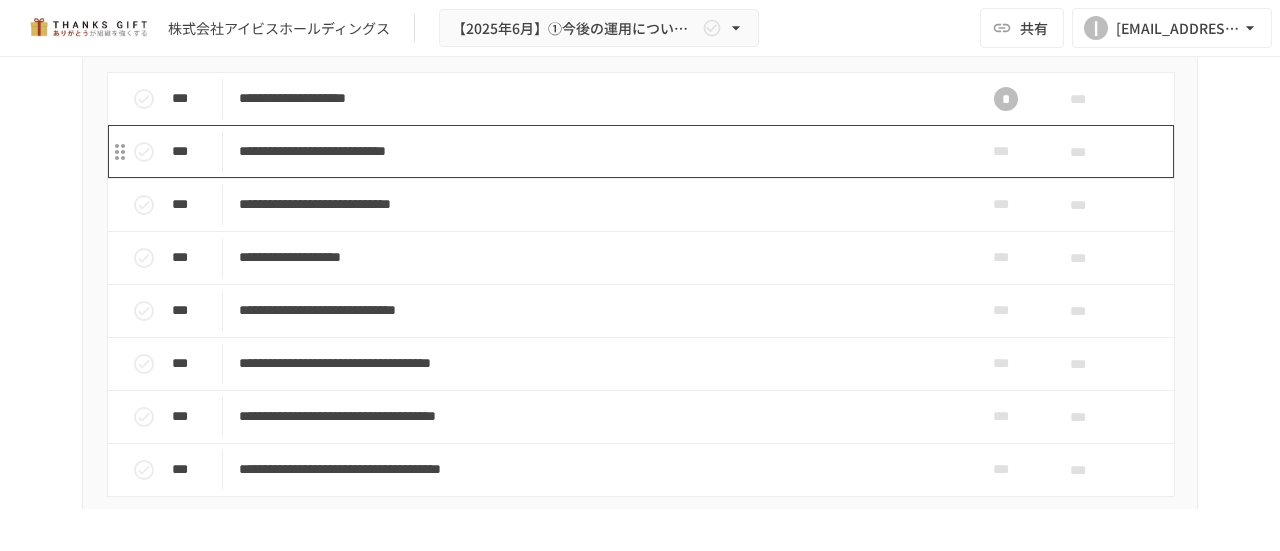 click on "**********" at bounding box center [598, 151] 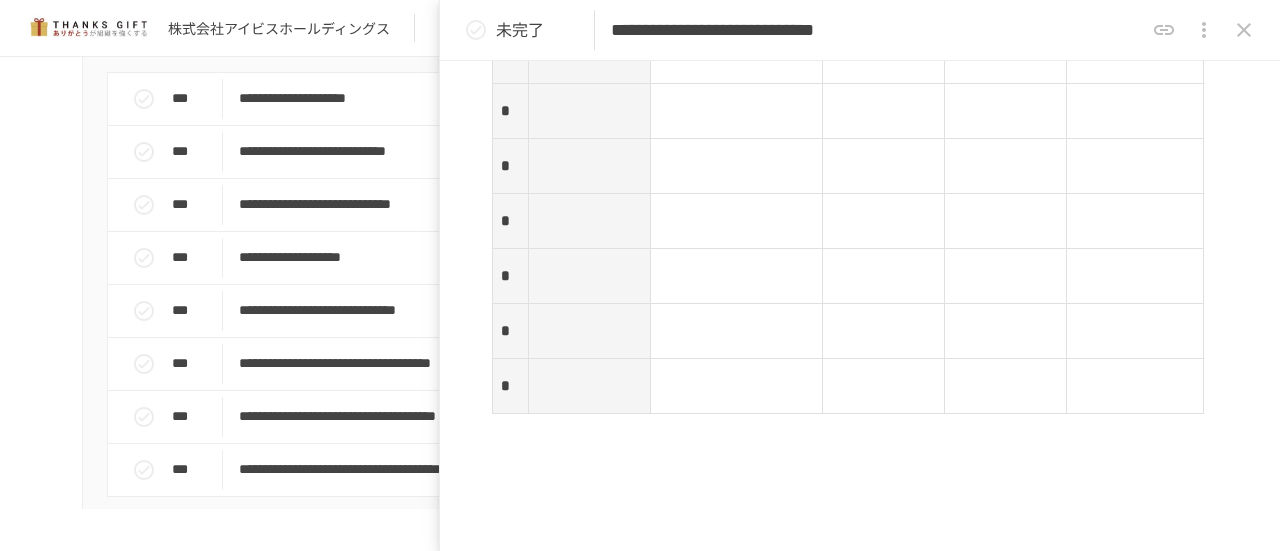 scroll, scrollTop: 3500, scrollLeft: 0, axis: vertical 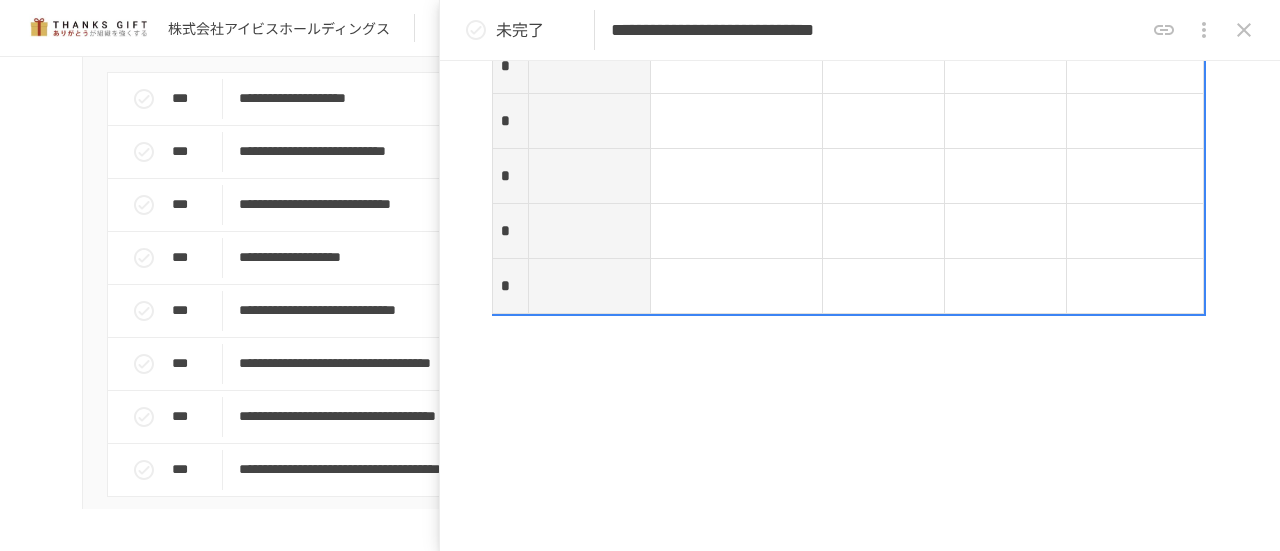 click at bounding box center [589, 11] 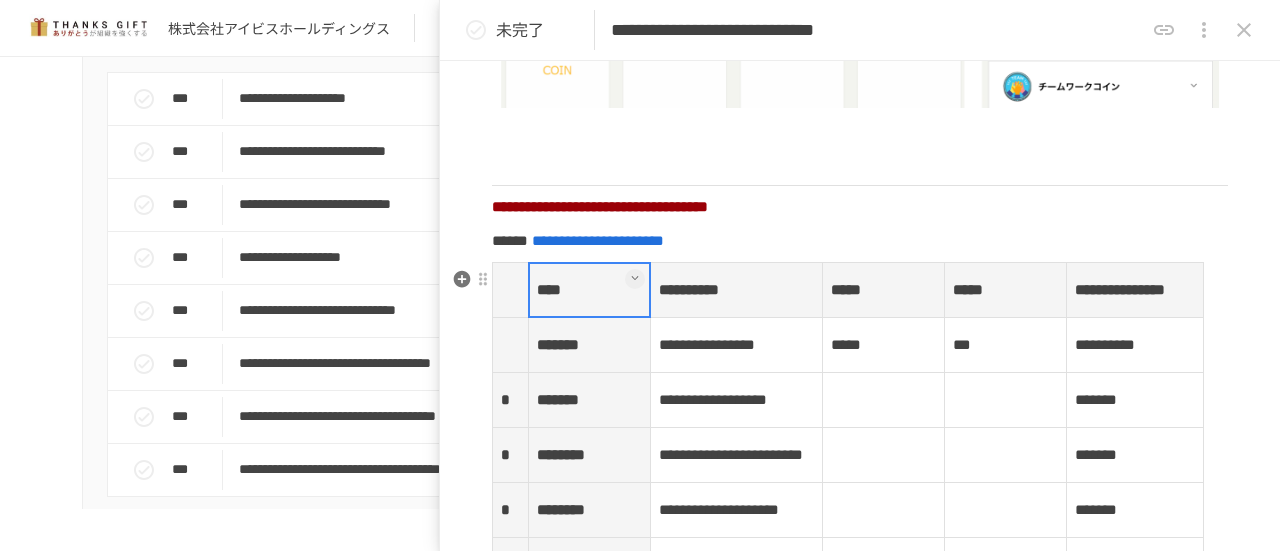 click on "****" at bounding box center [589, 290] 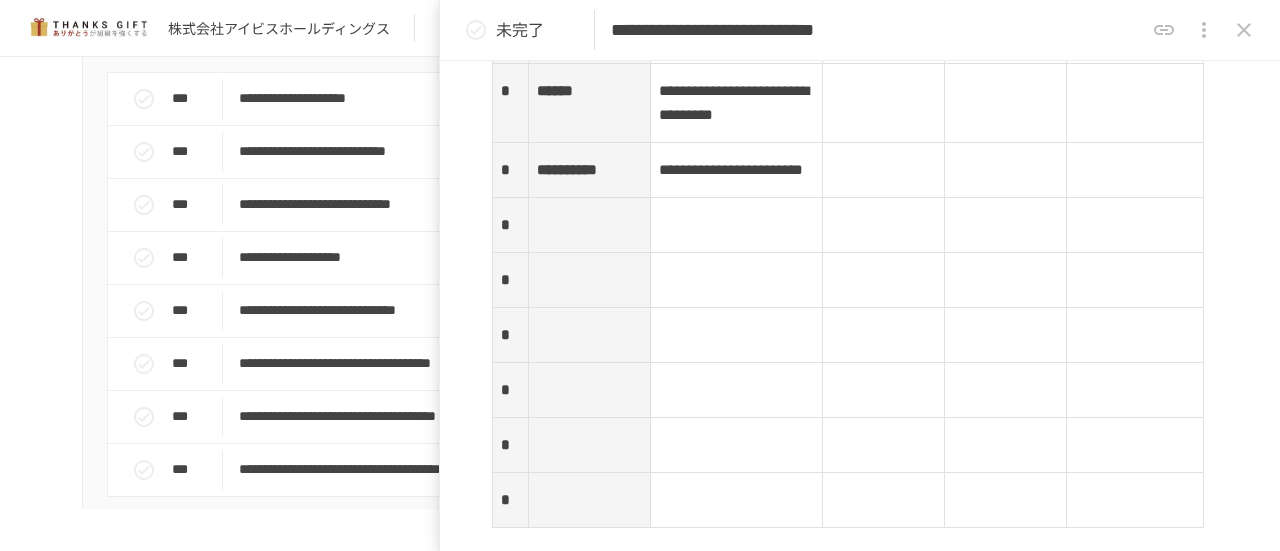 scroll, scrollTop: 3454, scrollLeft: 0, axis: vertical 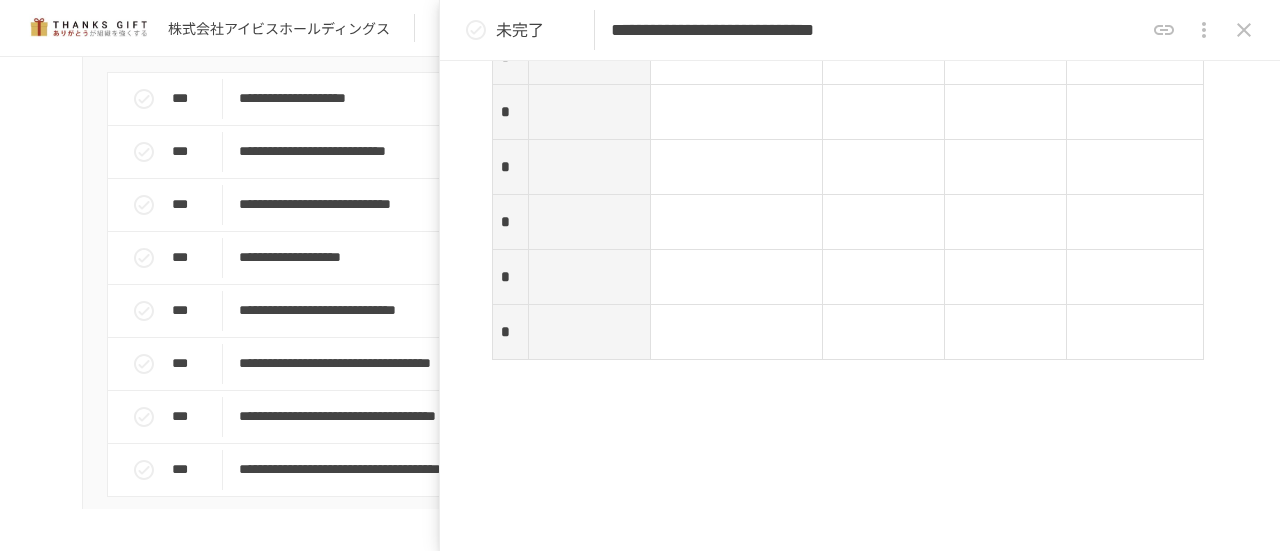 click at bounding box center (589, 57) 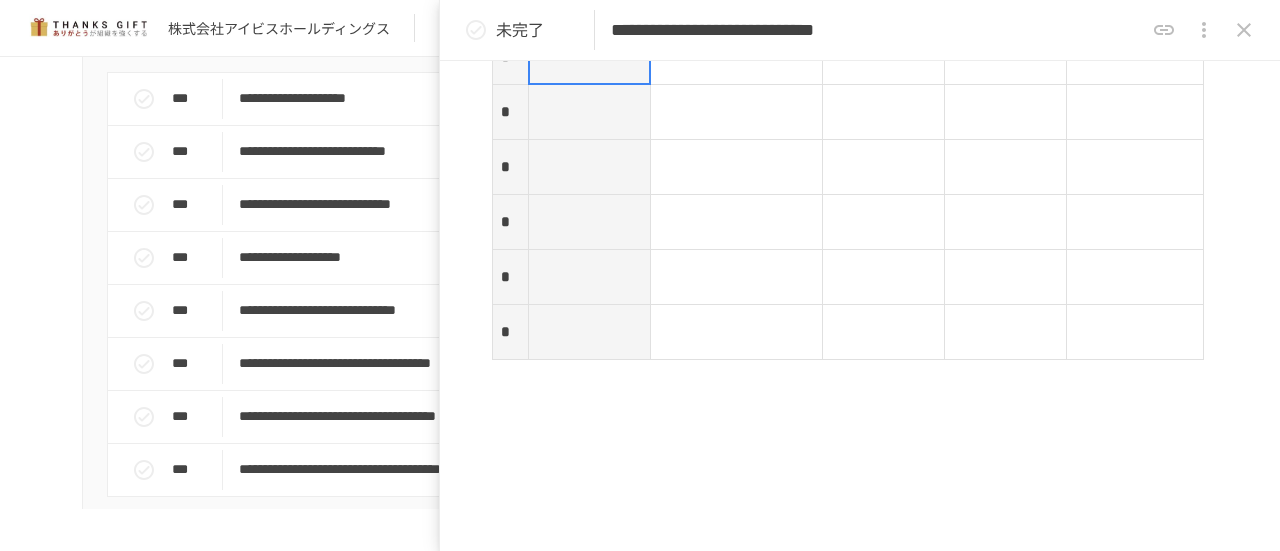 click at bounding box center [589, 57] 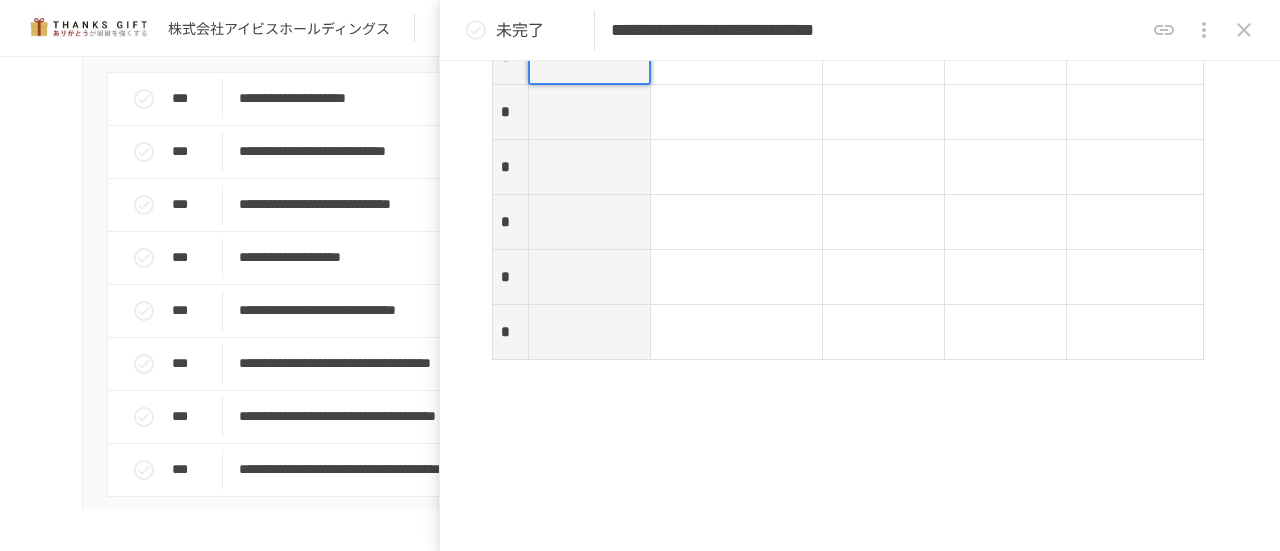 click at bounding box center (736, 57) 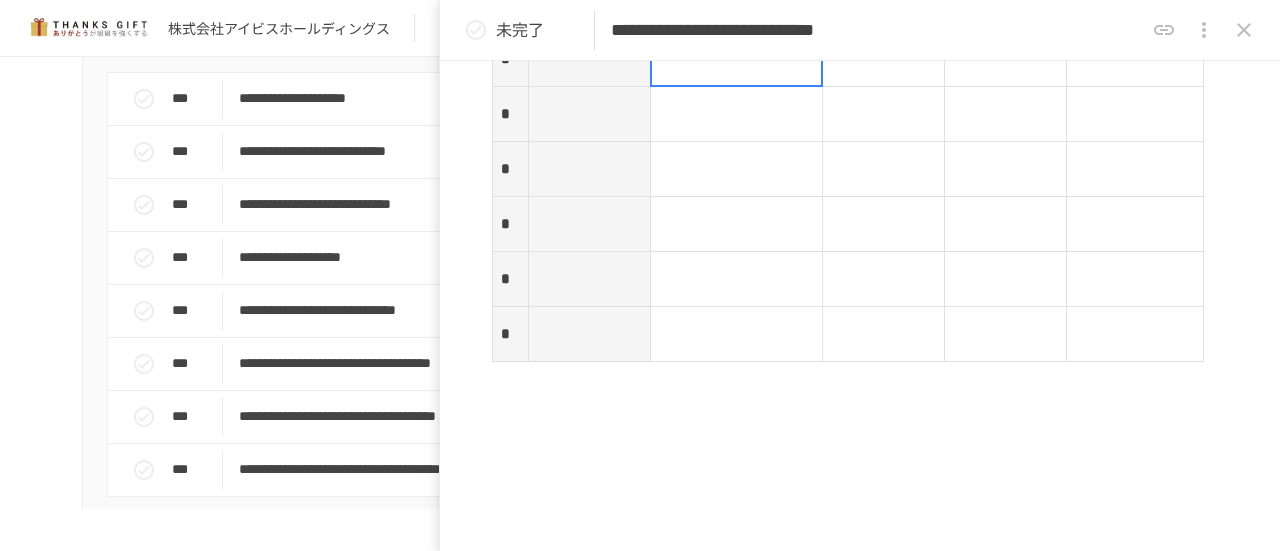 scroll, scrollTop: 3454, scrollLeft: 0, axis: vertical 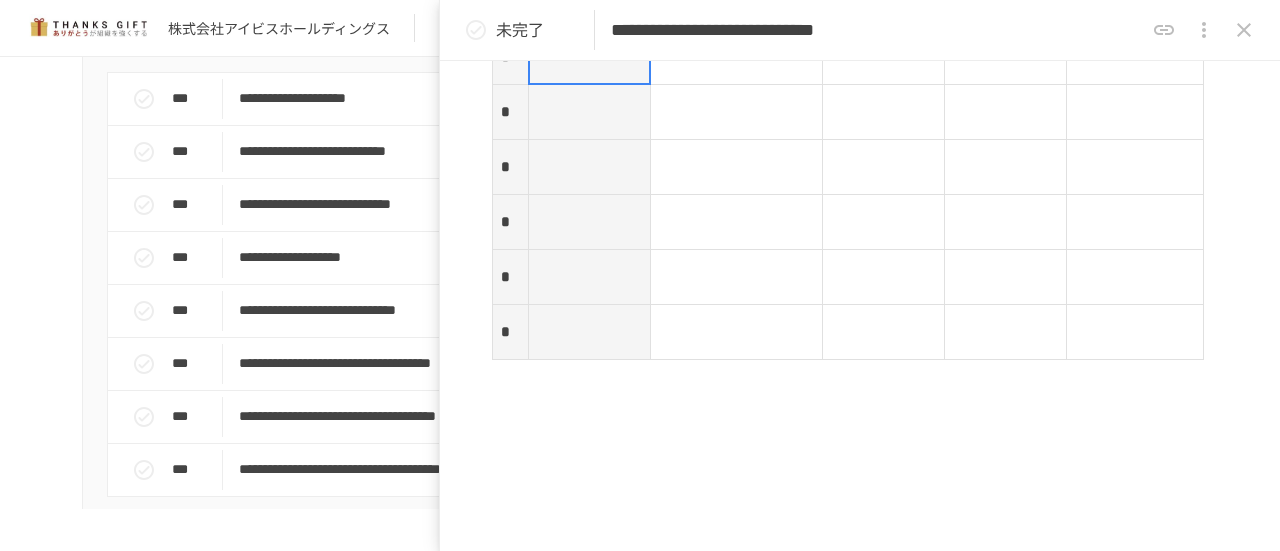 click at bounding box center [589, 57] 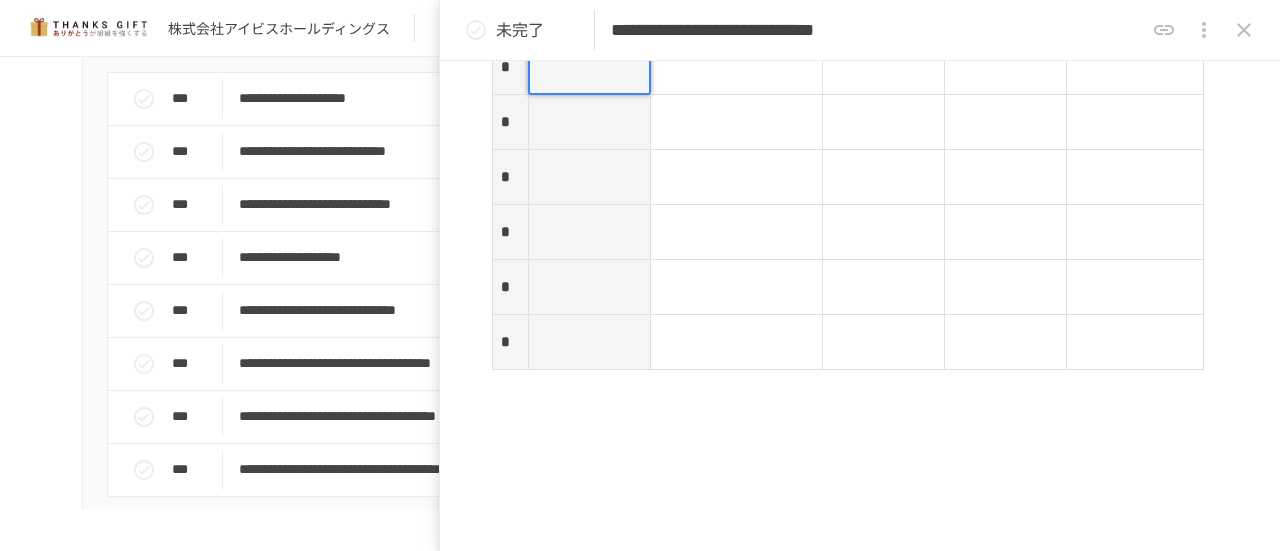 scroll, scrollTop: 3554, scrollLeft: 0, axis: vertical 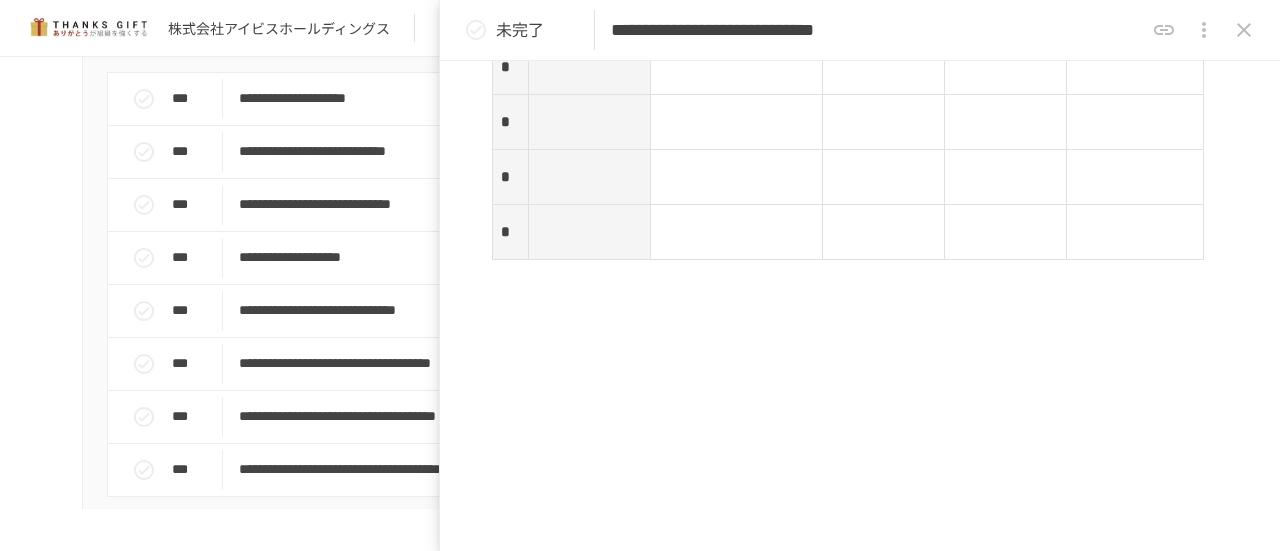click at bounding box center (736, -43) 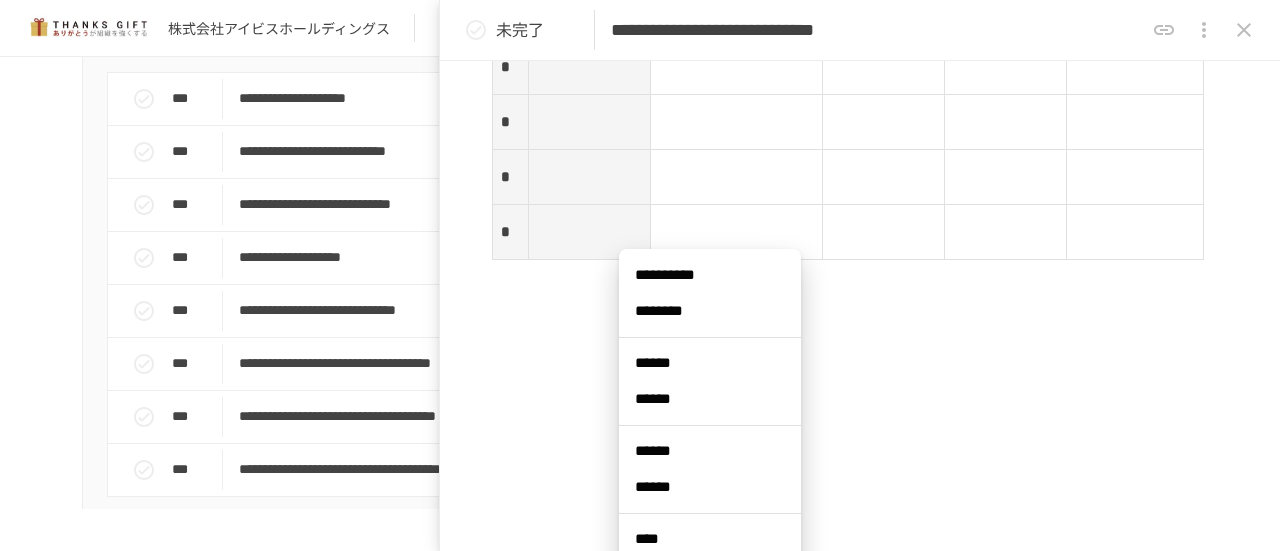 click at bounding box center [589, 12] 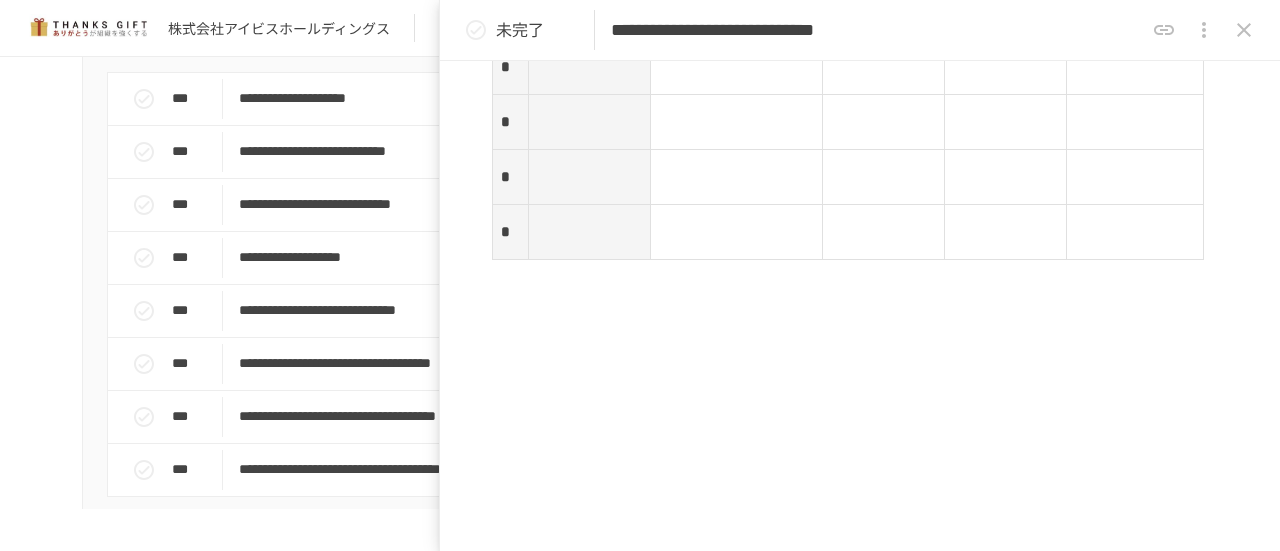 click at bounding box center (589, -43) 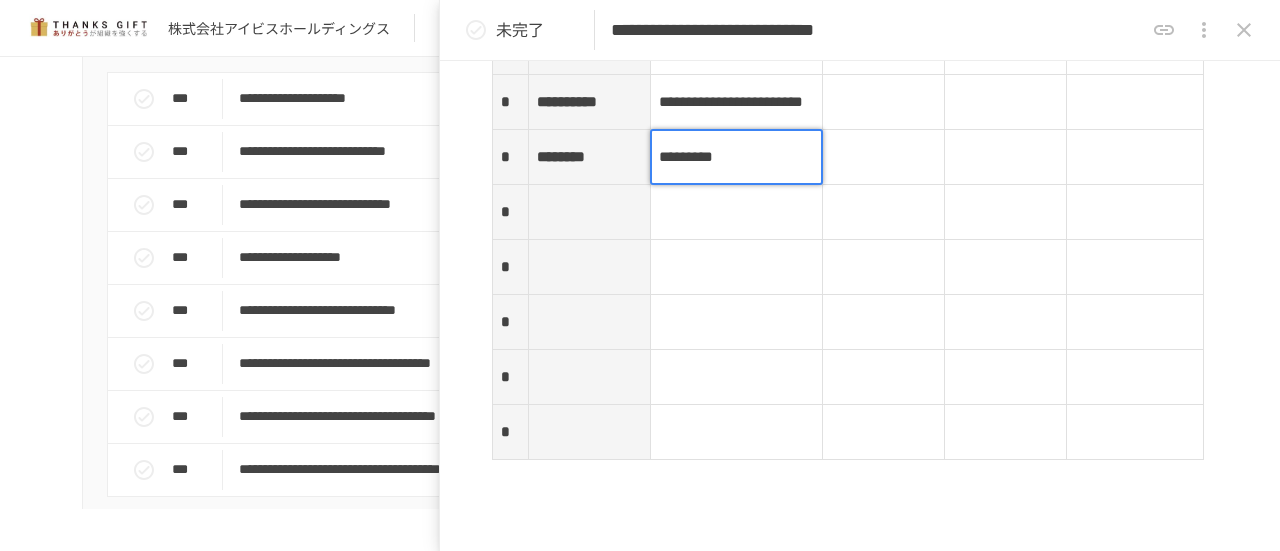 scroll, scrollTop: 3454, scrollLeft: 0, axis: vertical 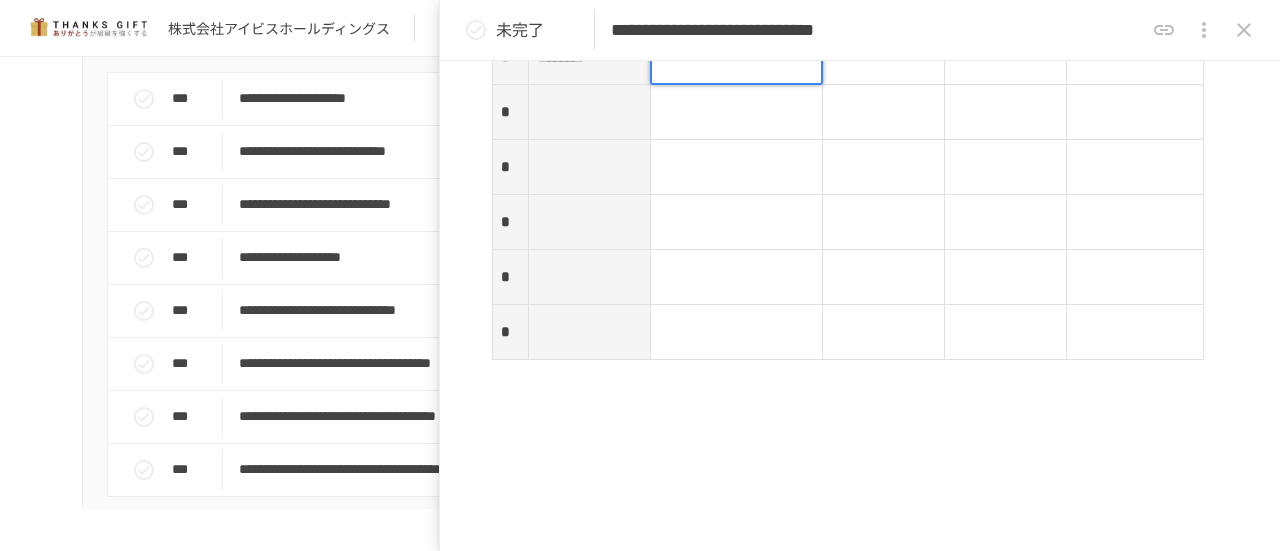 click on "**********" at bounding box center (692, 56) 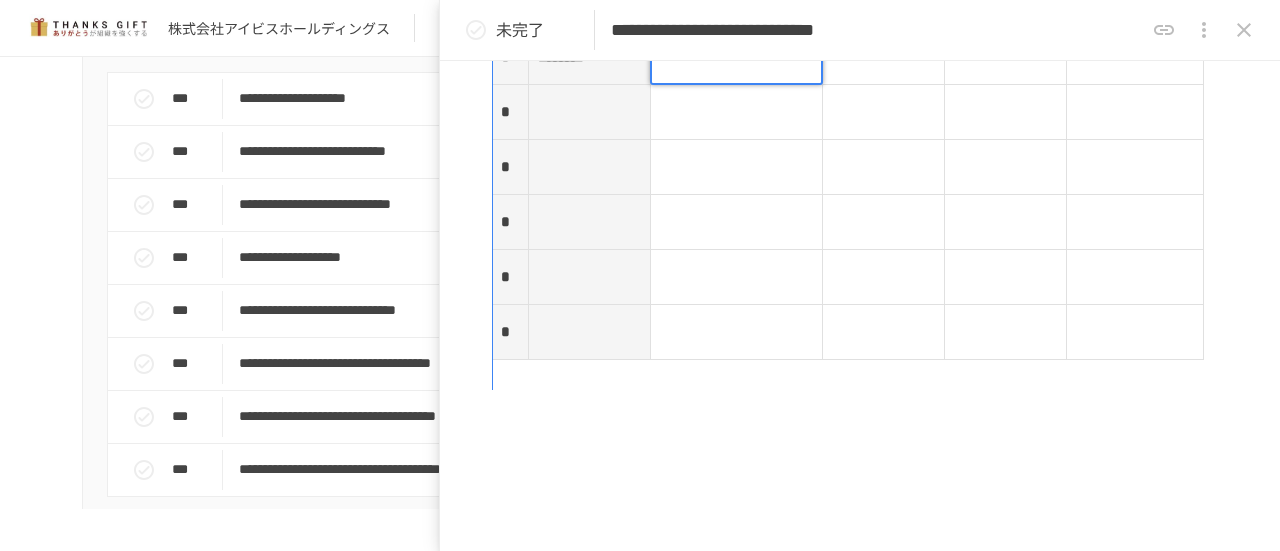 click at bounding box center (944, 112) 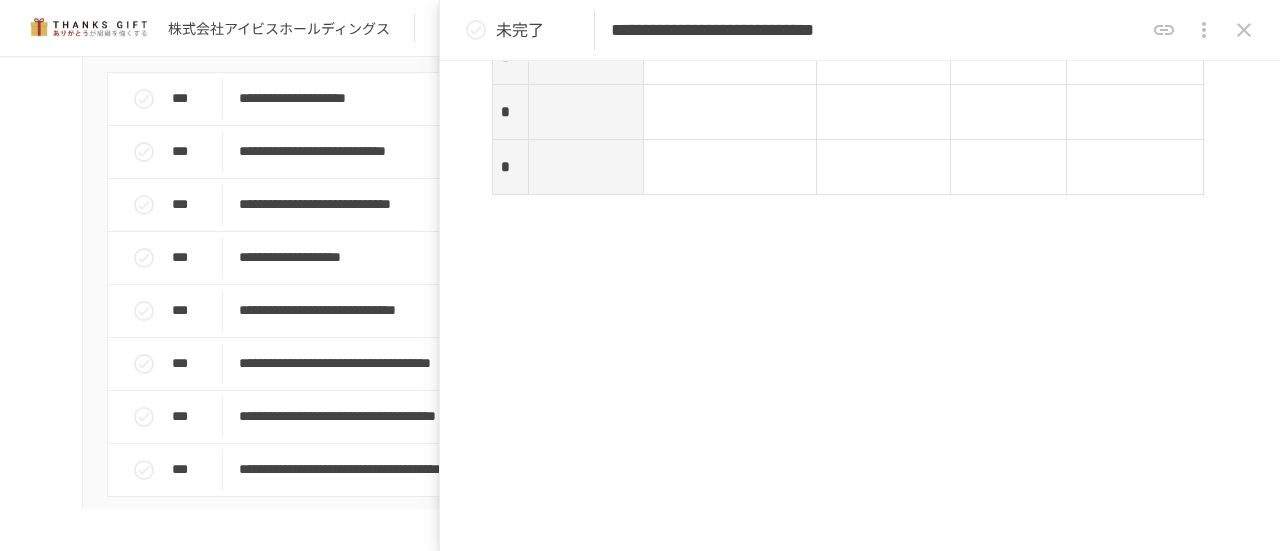 scroll, scrollTop: 3654, scrollLeft: 0, axis: vertical 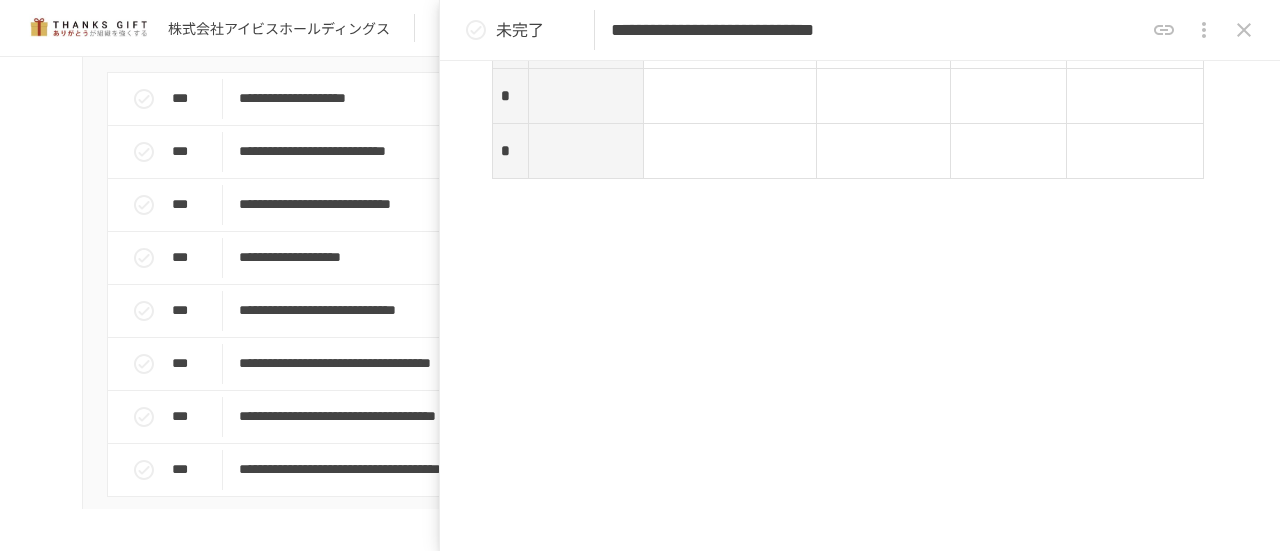 click at bounding box center (586, -69) 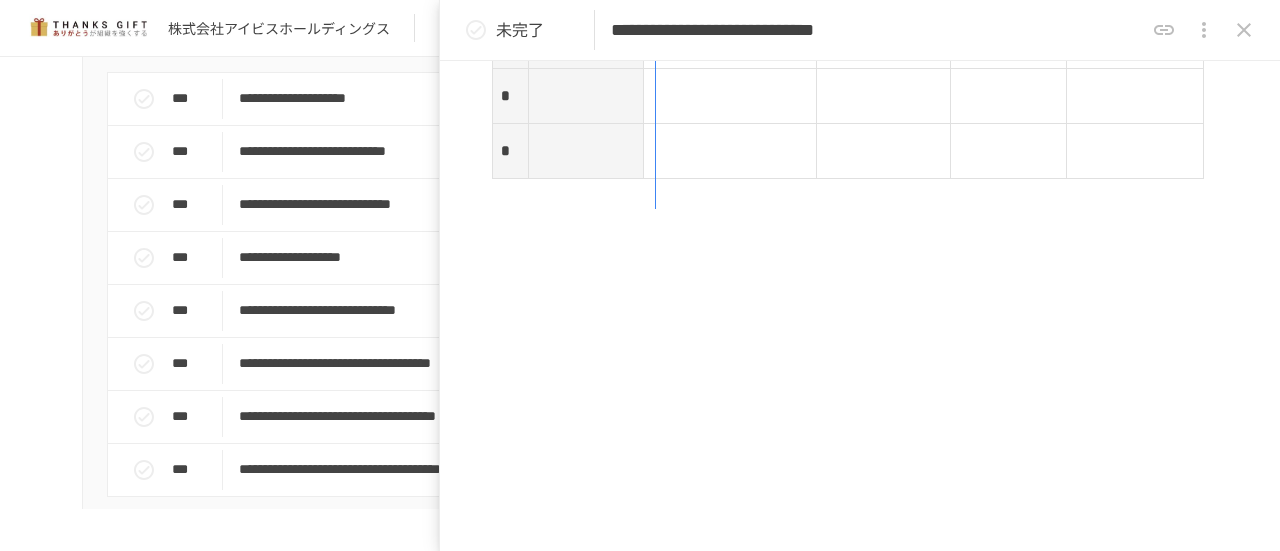 drag, startPoint x: 634, startPoint y: 107, endPoint x: 654, endPoint y: 111, distance: 20.396078 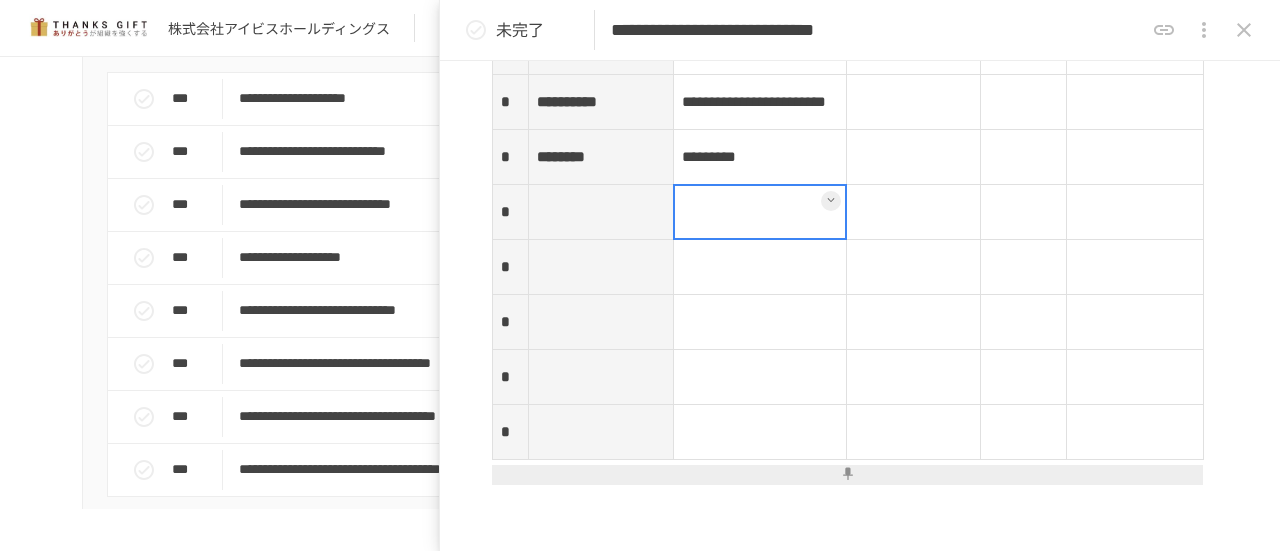 scroll, scrollTop: 3454, scrollLeft: 0, axis: vertical 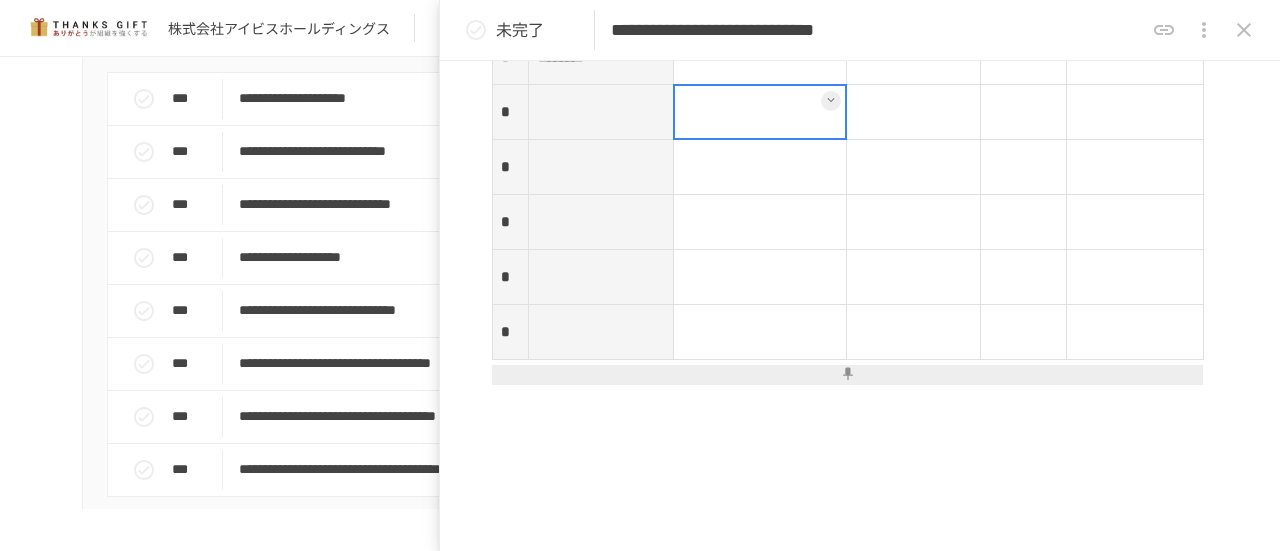 click at bounding box center (601, 112) 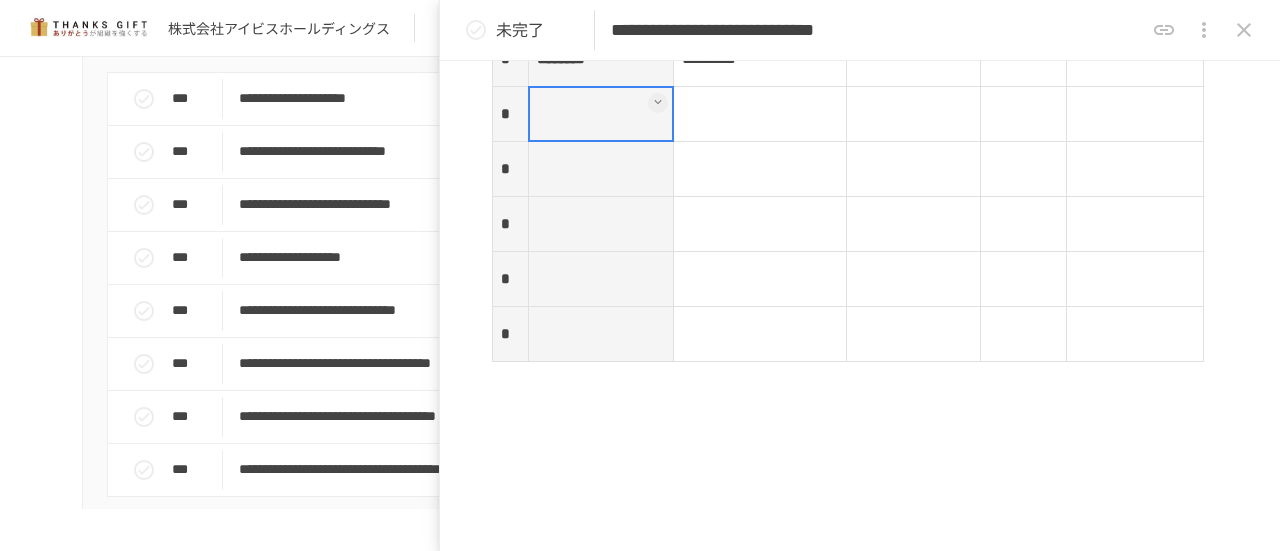 scroll, scrollTop: 3454, scrollLeft: 0, axis: vertical 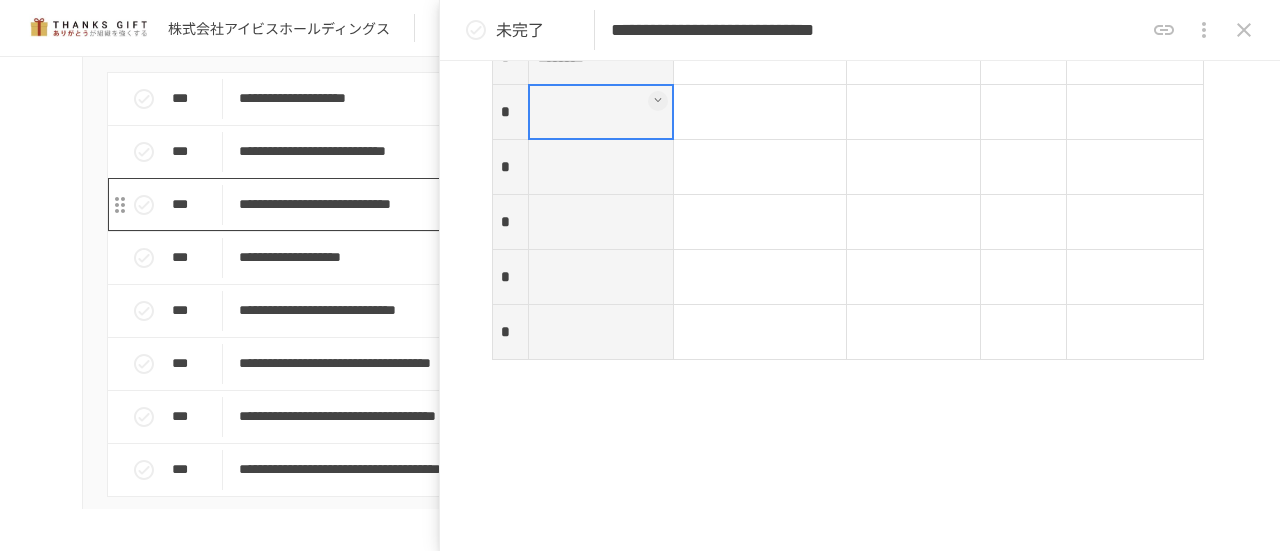 click on "**********" at bounding box center [598, 204] 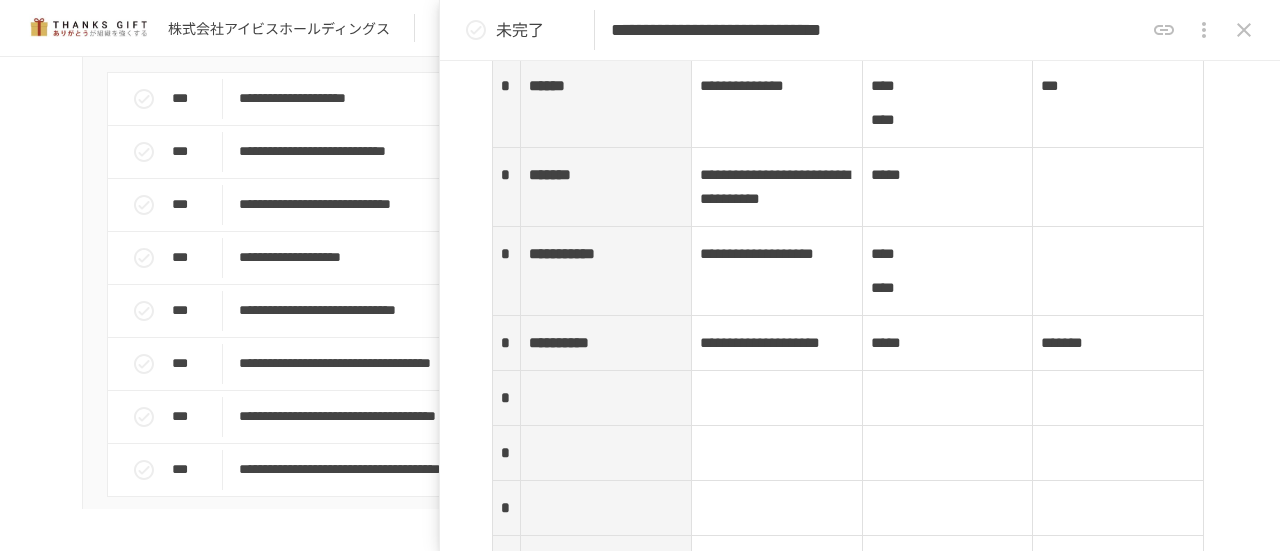 scroll, scrollTop: 2500, scrollLeft: 0, axis: vertical 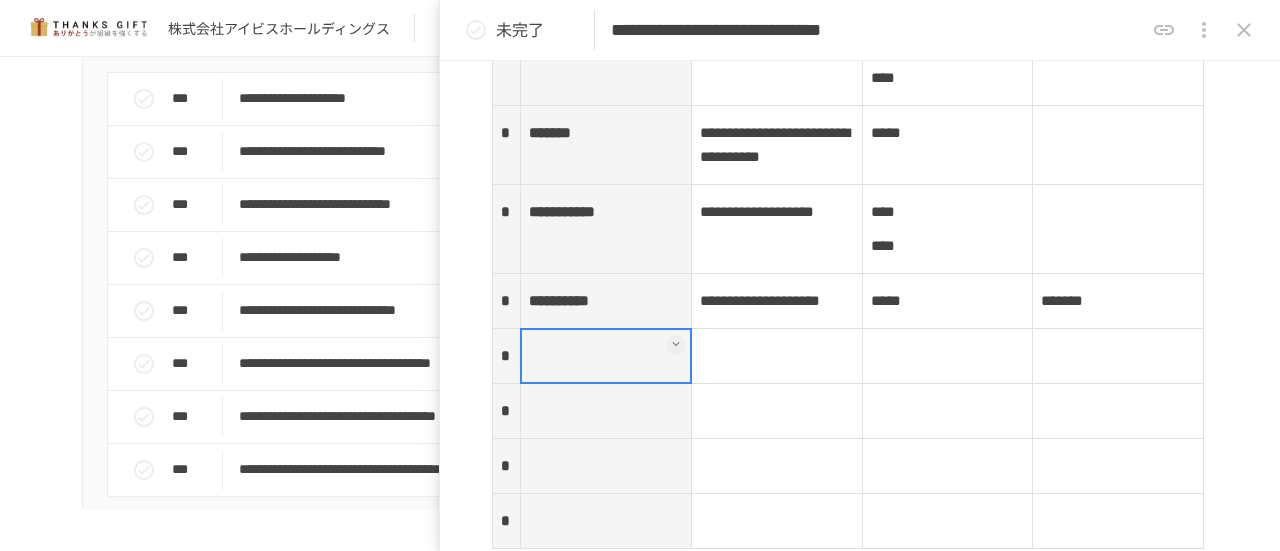 click at bounding box center (606, 356) 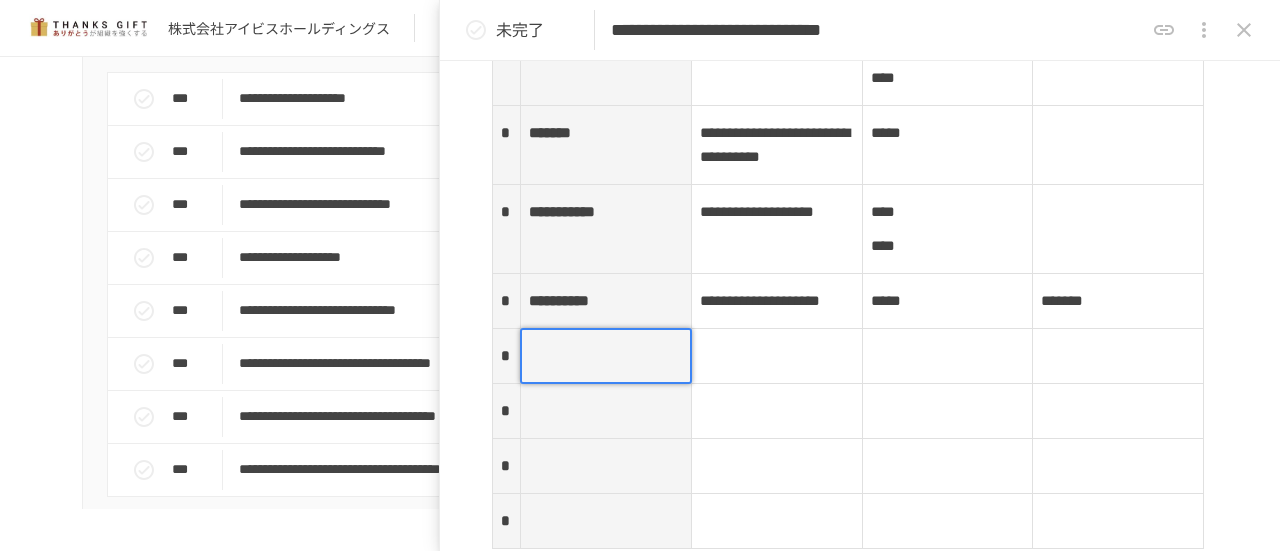 click at bounding box center [606, 356] 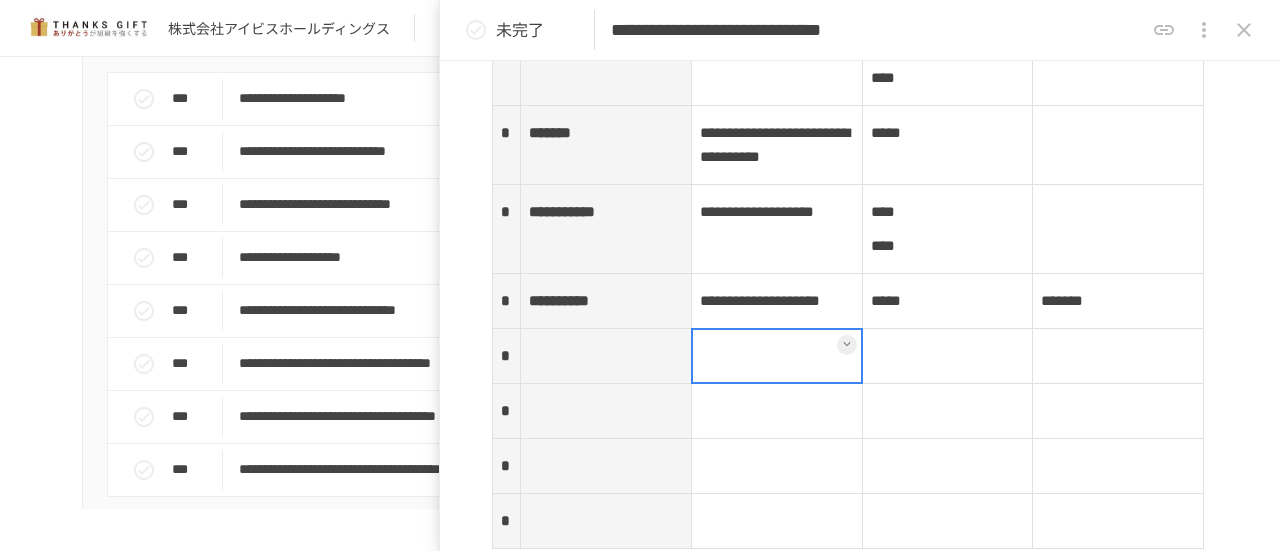 click at bounding box center (606, 356) 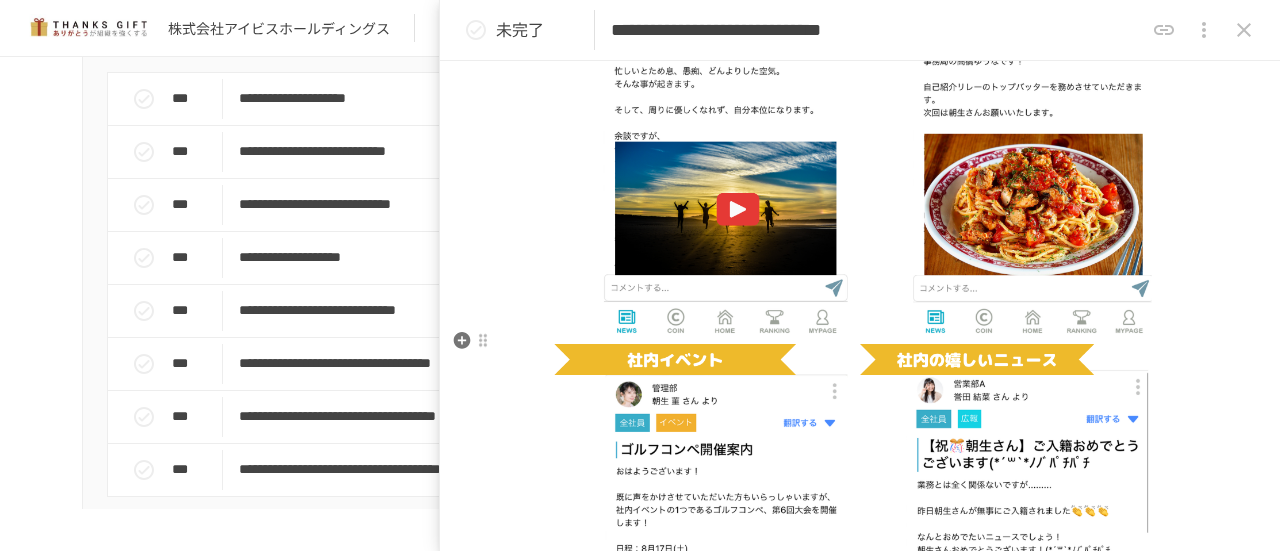 scroll, scrollTop: 1200, scrollLeft: 0, axis: vertical 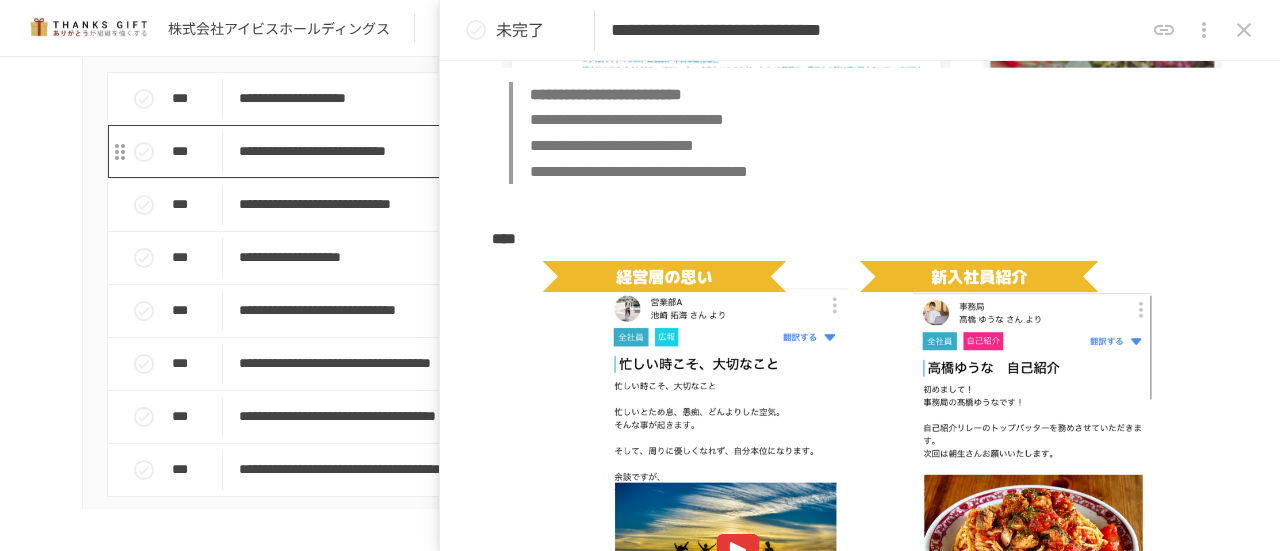 click on "**********" at bounding box center (598, 151) 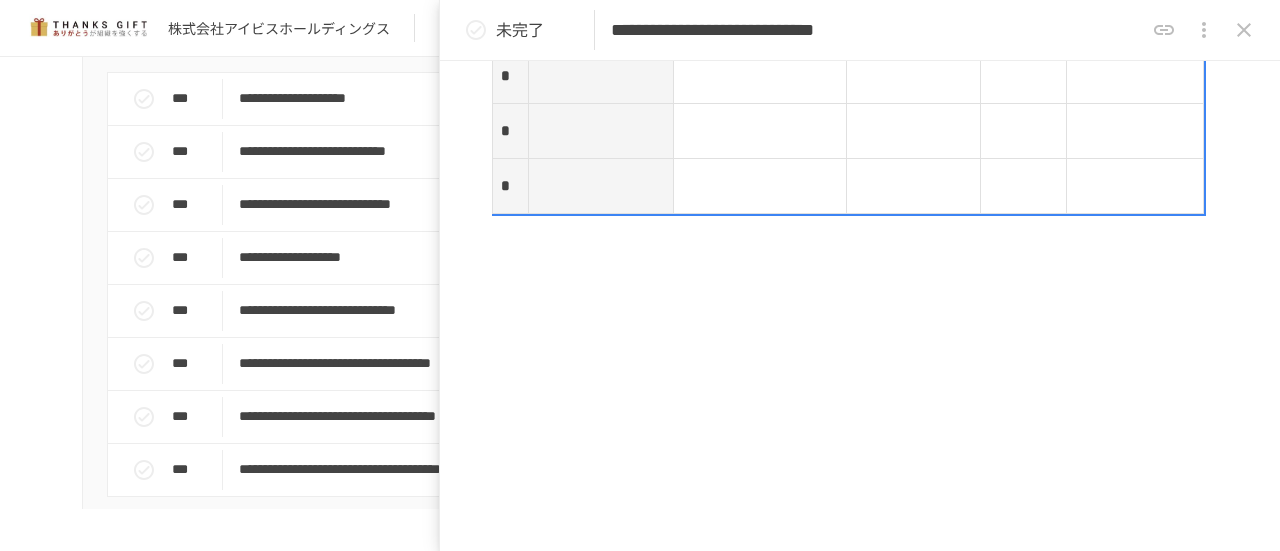 scroll, scrollTop: 2654, scrollLeft: 0, axis: vertical 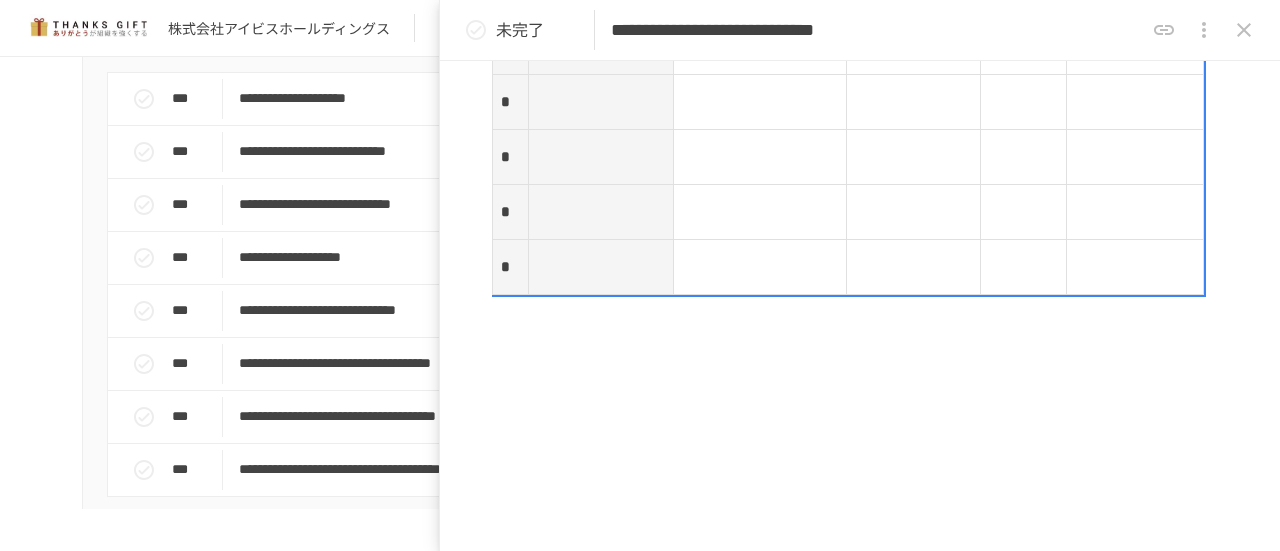 click at bounding box center (601, 47) 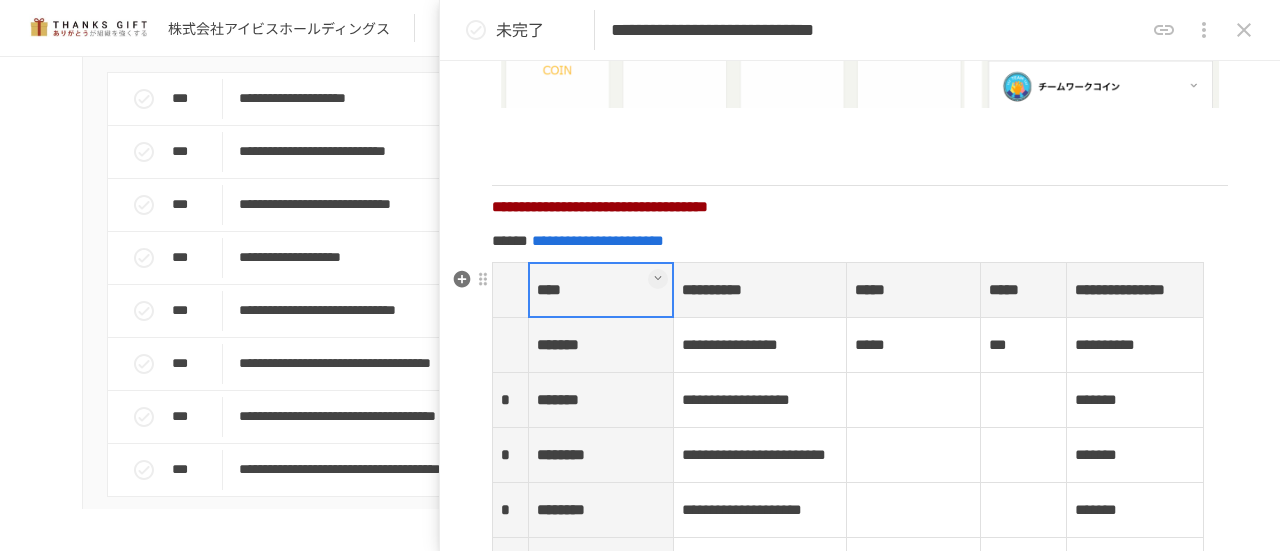 click on "****" at bounding box center (601, 290) 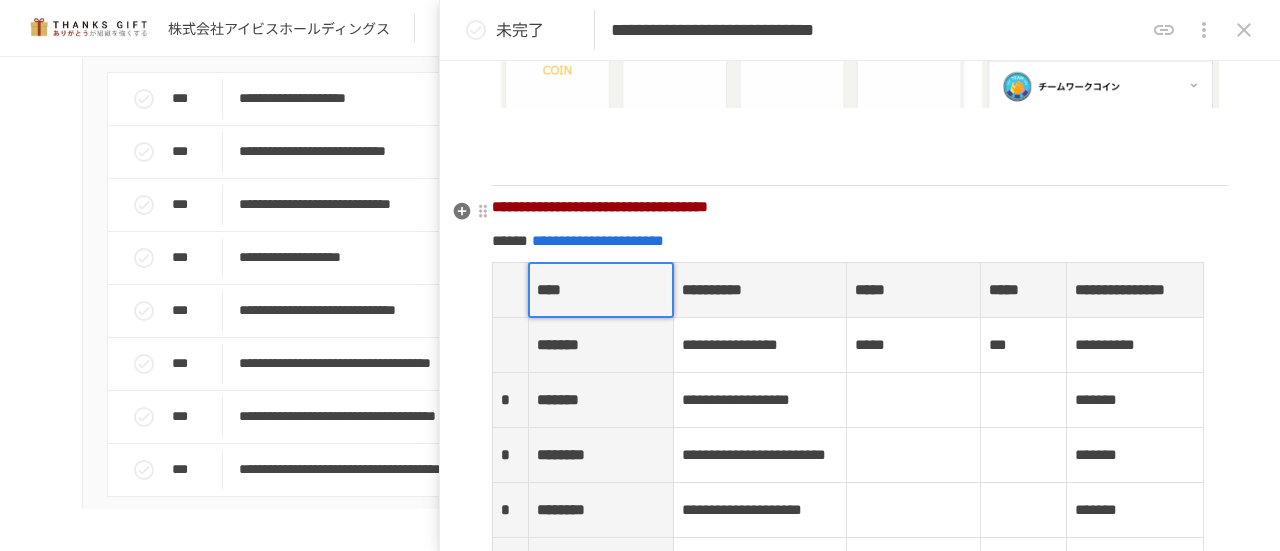 click on "**********" at bounding box center (860, -607) 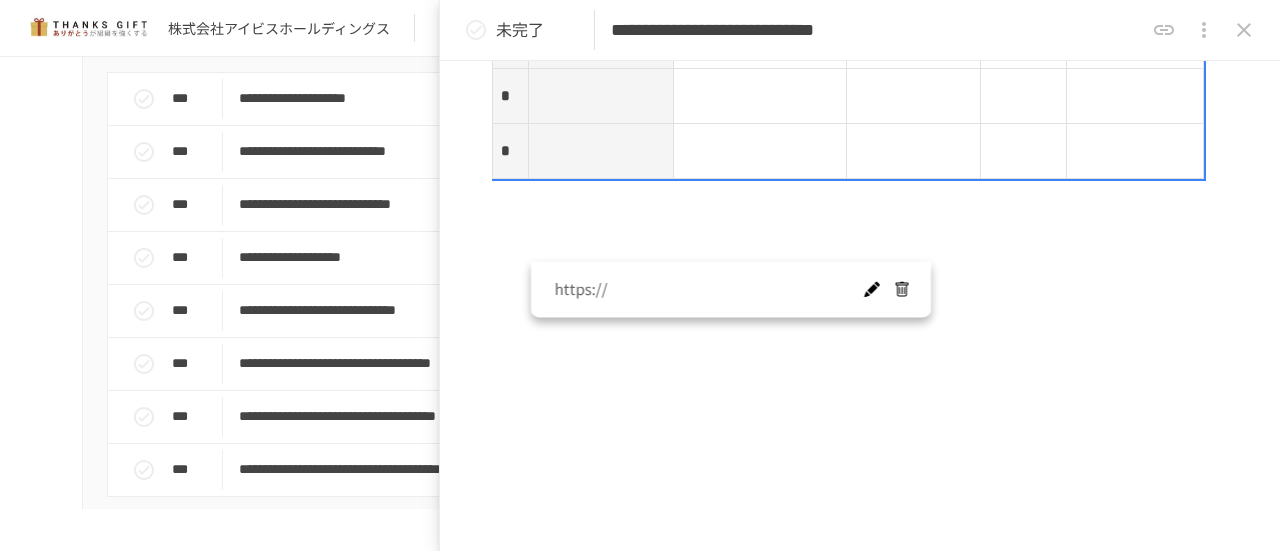 click at bounding box center [601, -69] 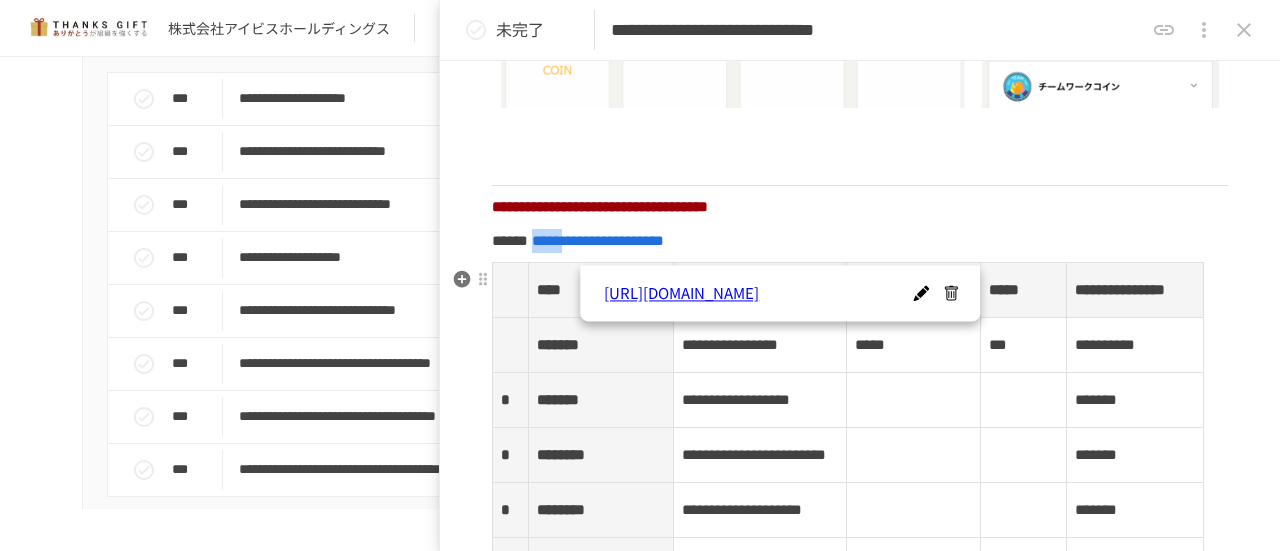 click on "**********" at bounding box center (860, -607) 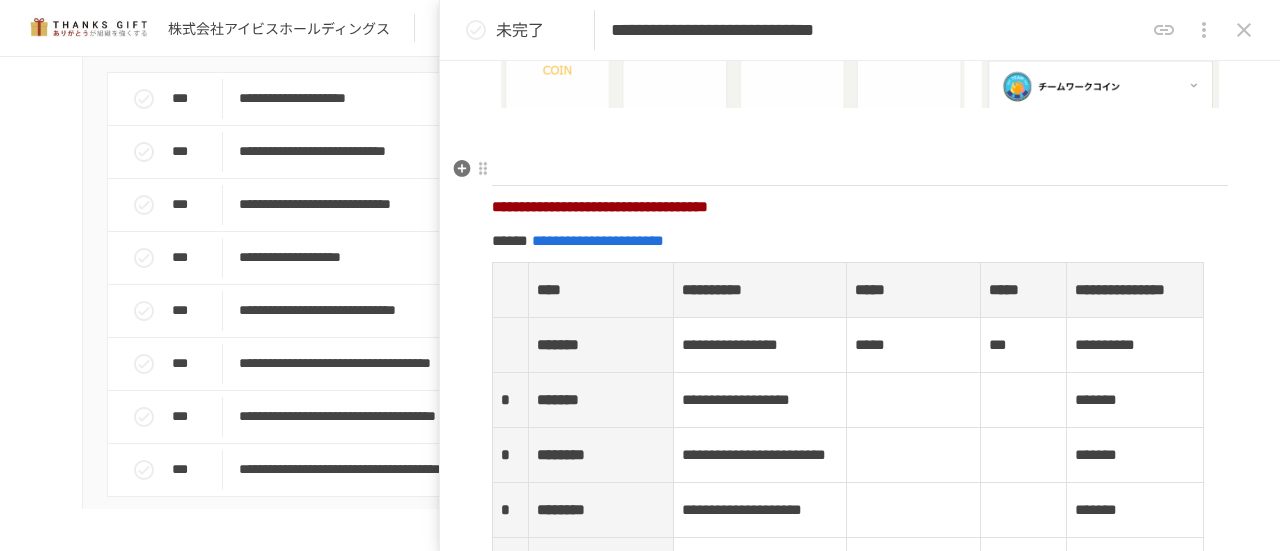 click at bounding box center (860, 164) 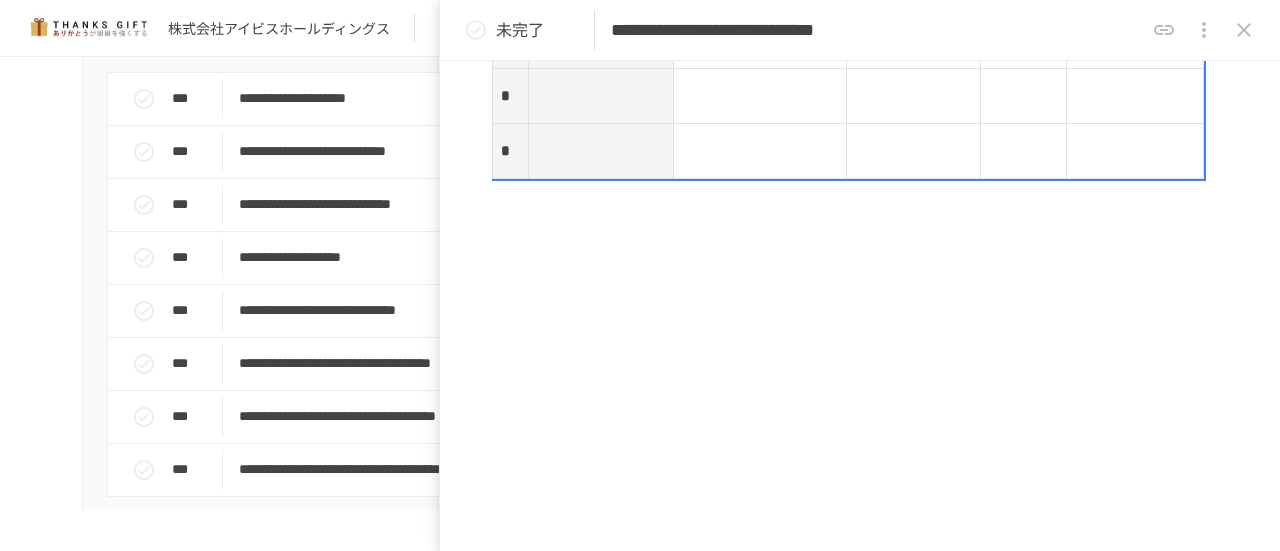 click at bounding box center (601, -69) 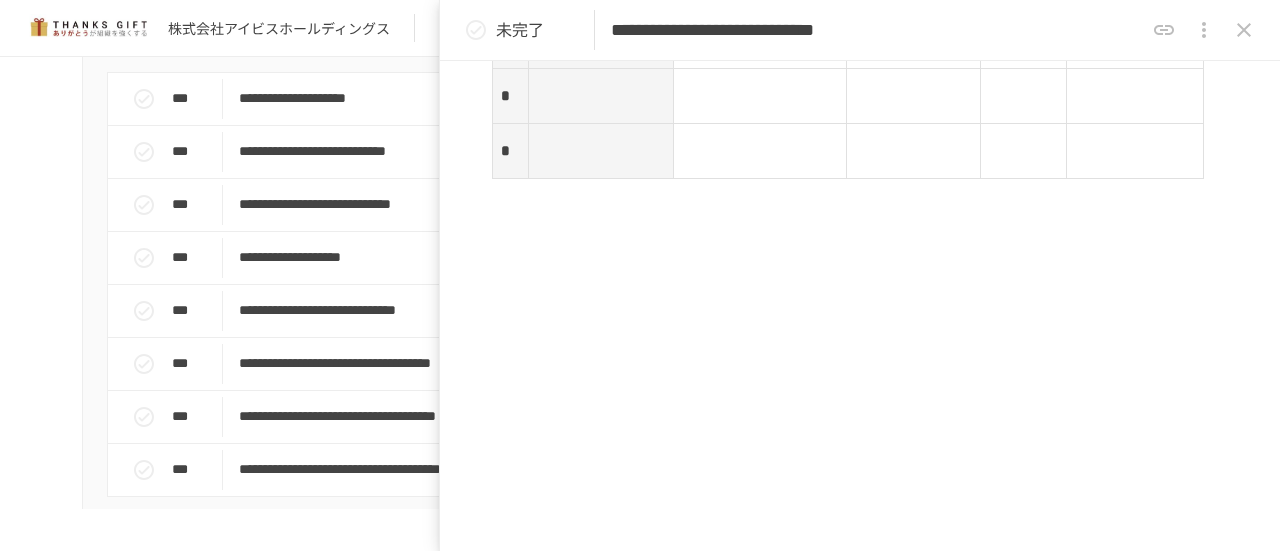 click at bounding box center [601, -69] 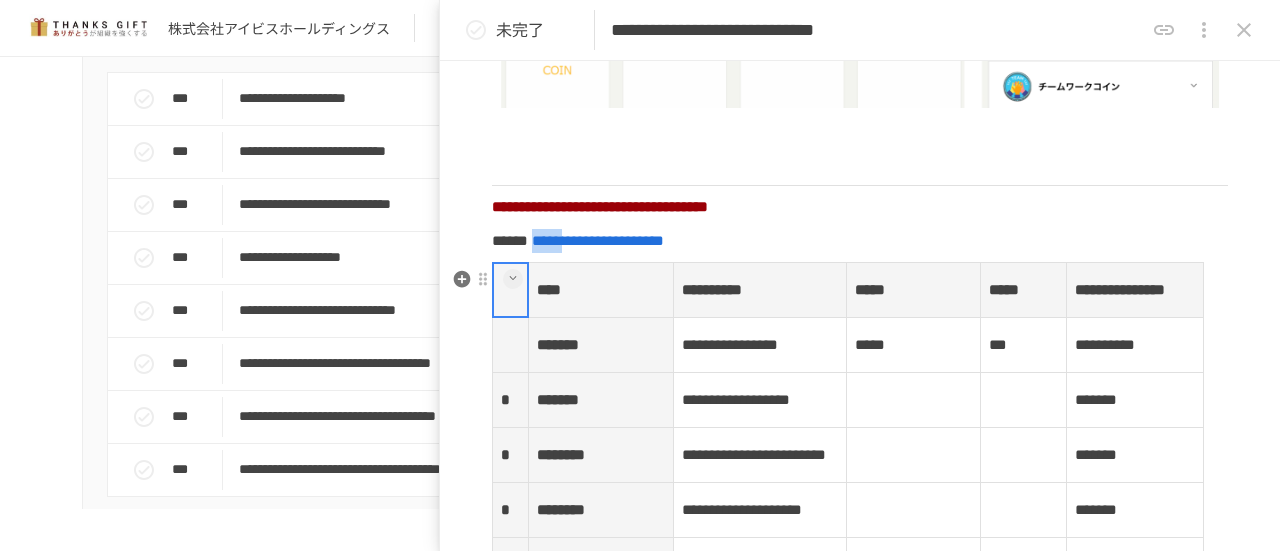 click on "**********" at bounding box center (860, -607) 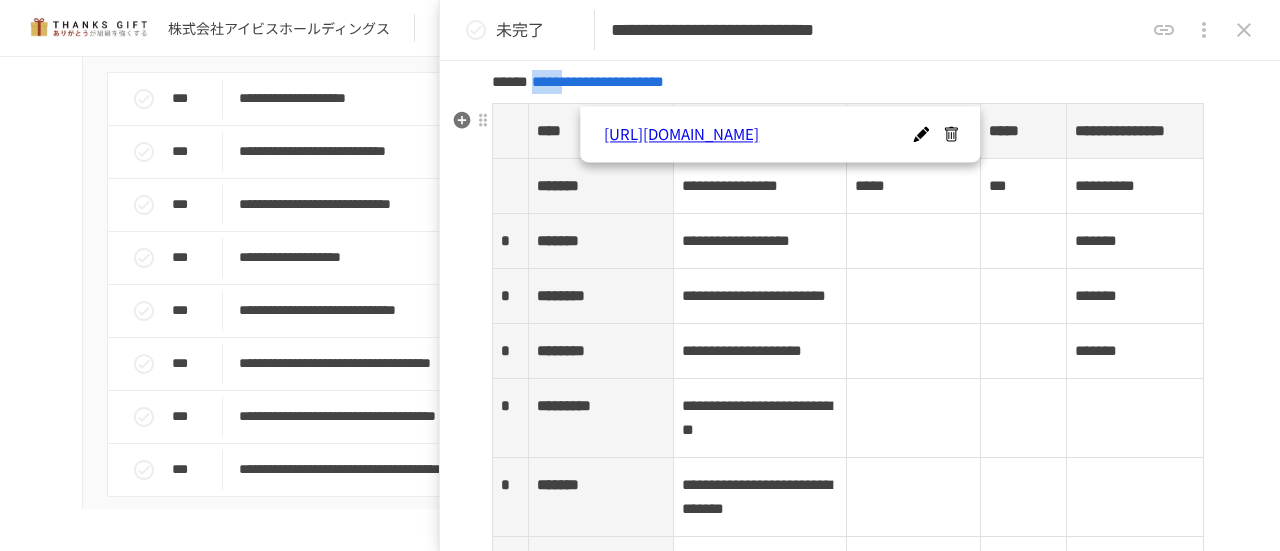 scroll, scrollTop: 3054, scrollLeft: 0, axis: vertical 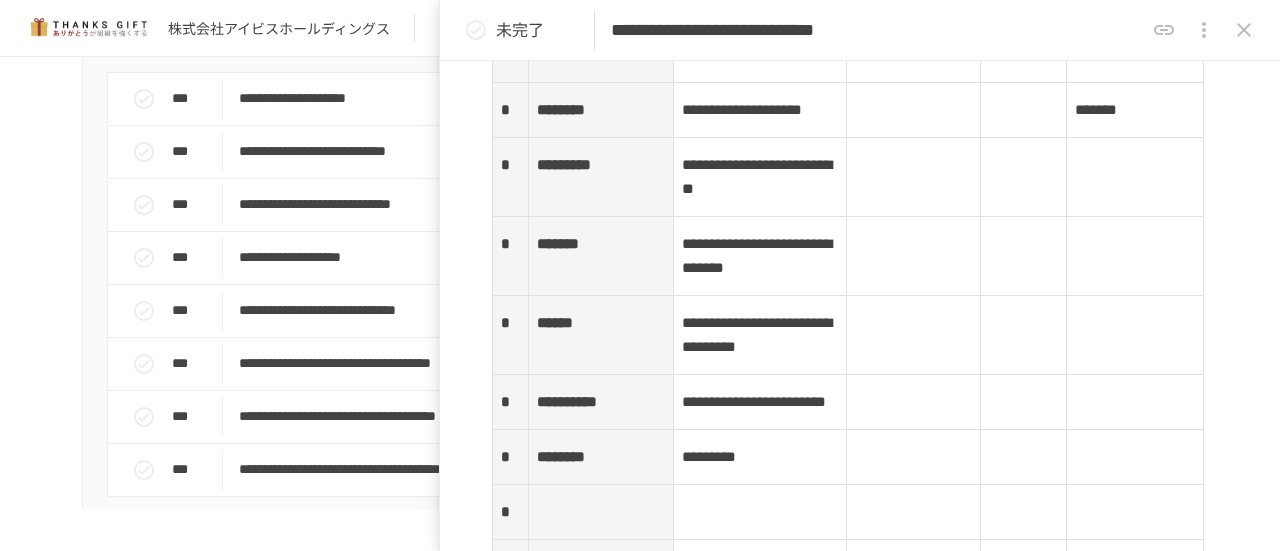 click on "**********" at bounding box center [760, 177] 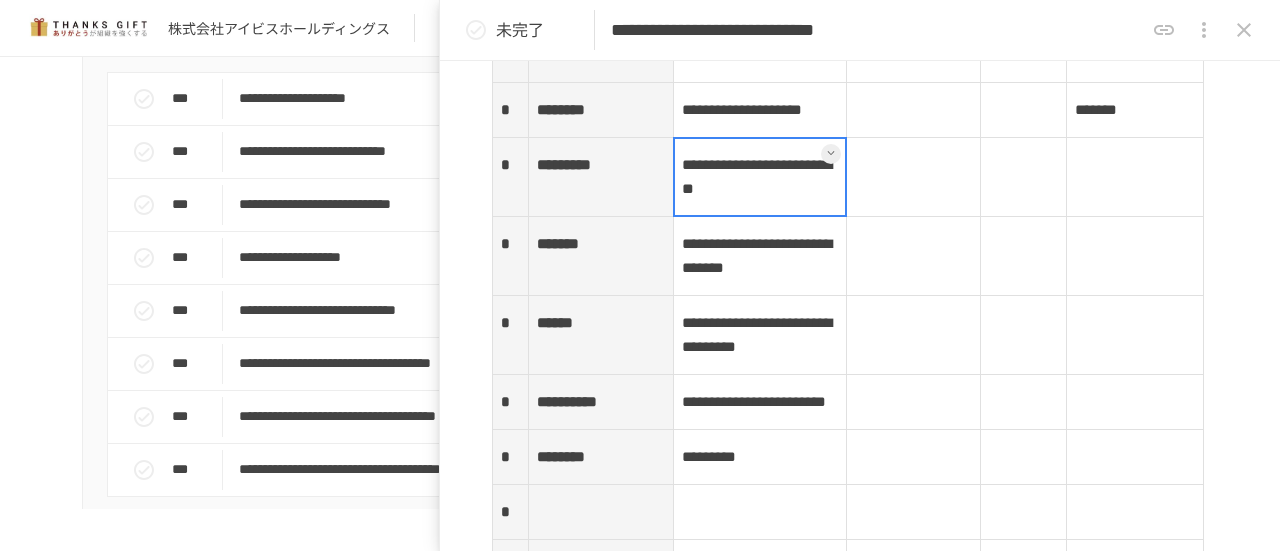 click at bounding box center (913, 177) 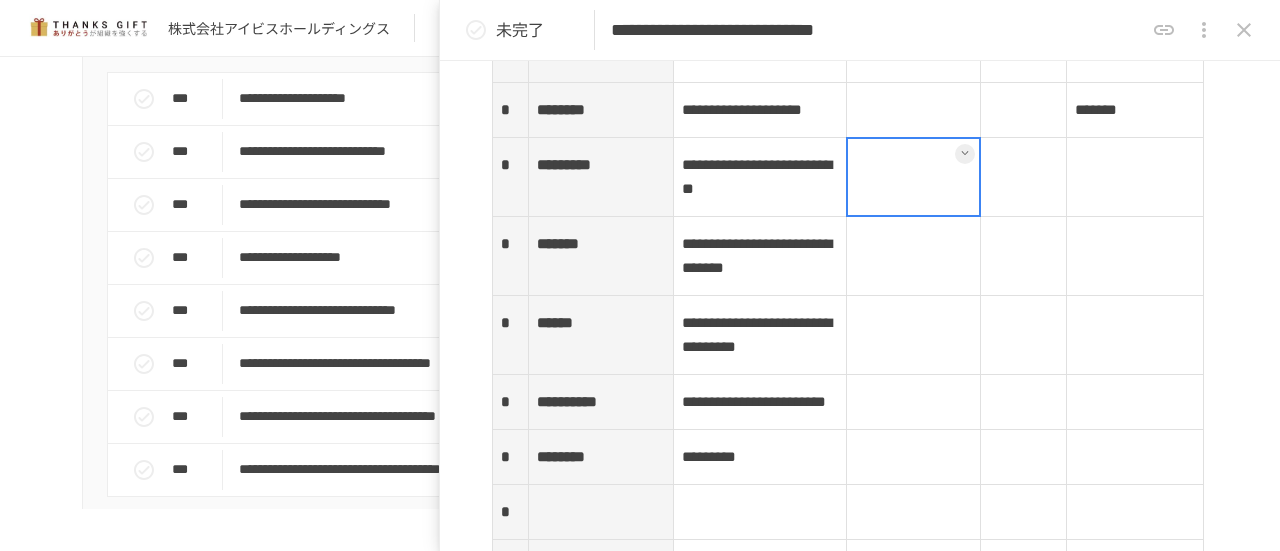 click at bounding box center (913, 177) 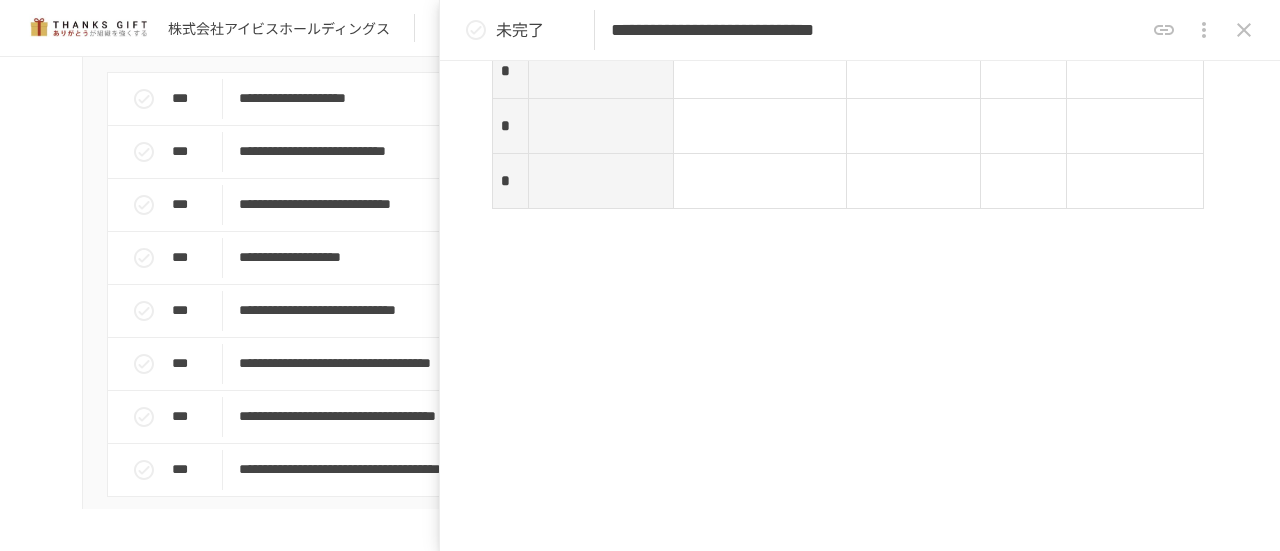 scroll, scrollTop: 3654, scrollLeft: 0, axis: vertical 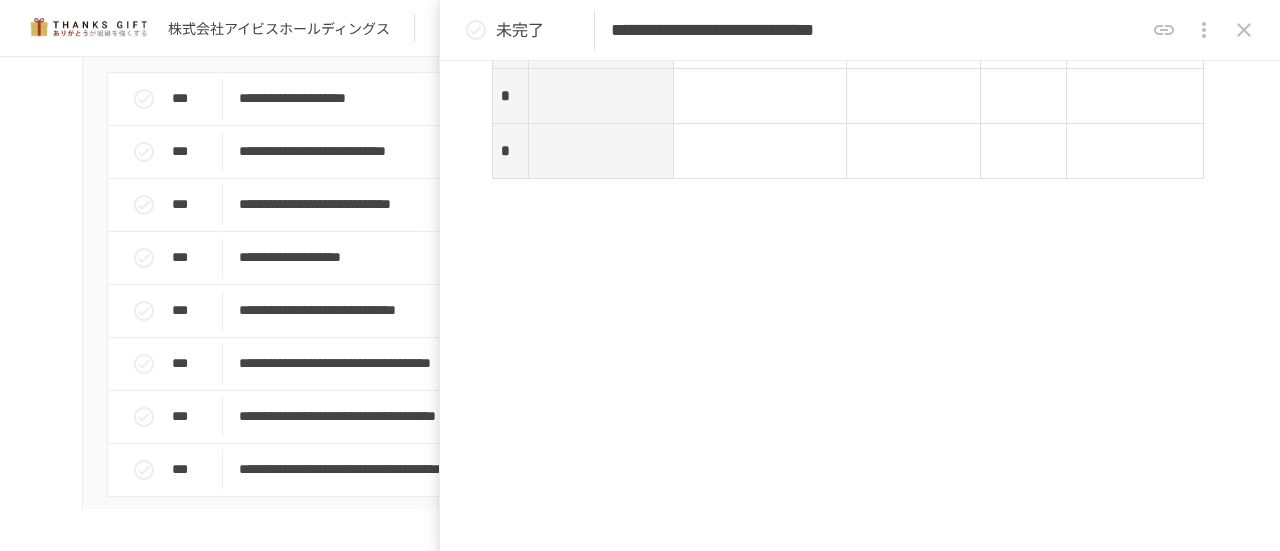 click at bounding box center (601, -69) 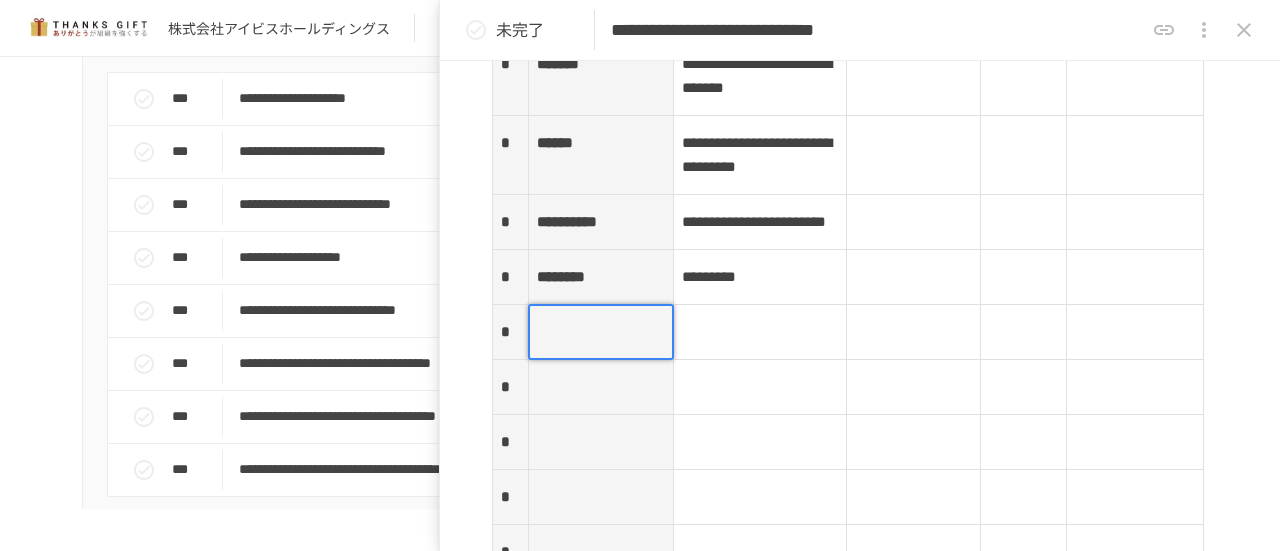 scroll, scrollTop: 2954, scrollLeft: 0, axis: vertical 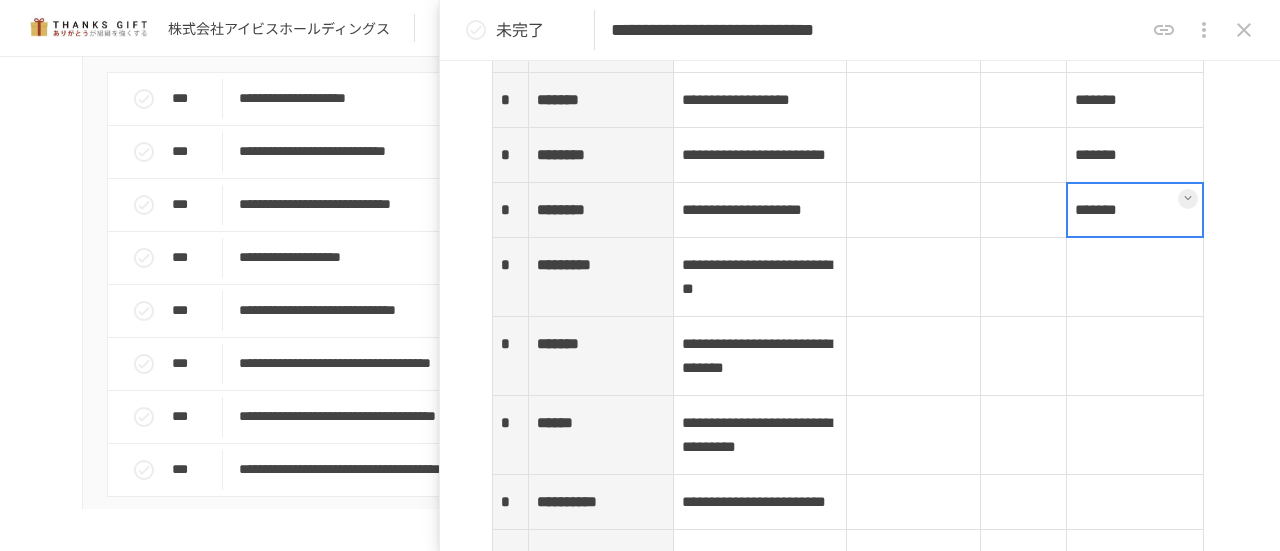 click on "*******" at bounding box center [1134, 210] 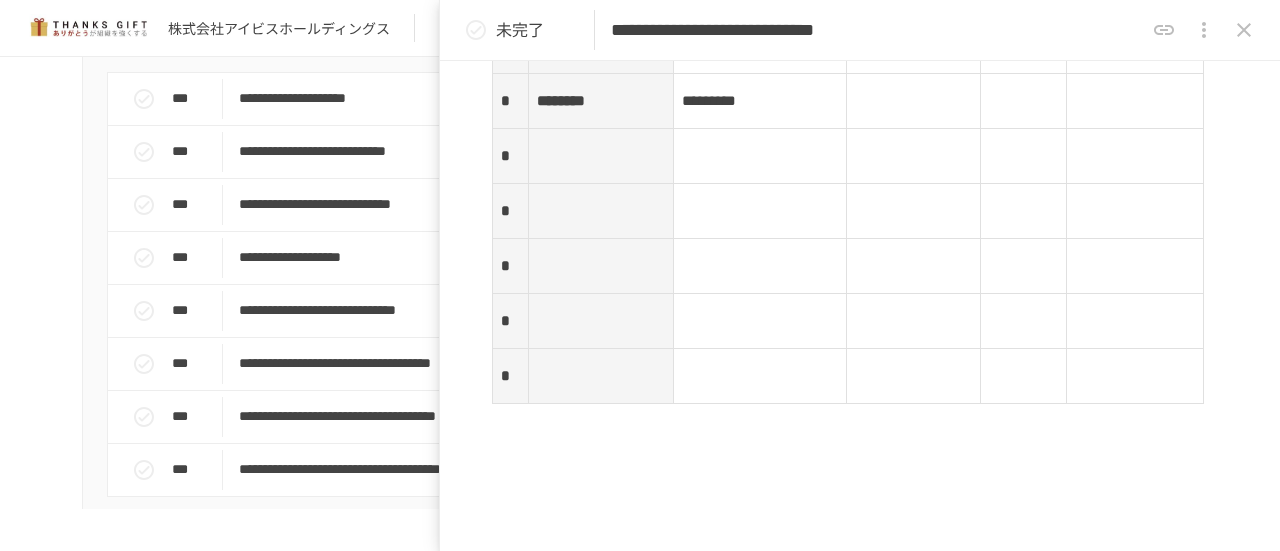 scroll, scrollTop: 3554, scrollLeft: 0, axis: vertical 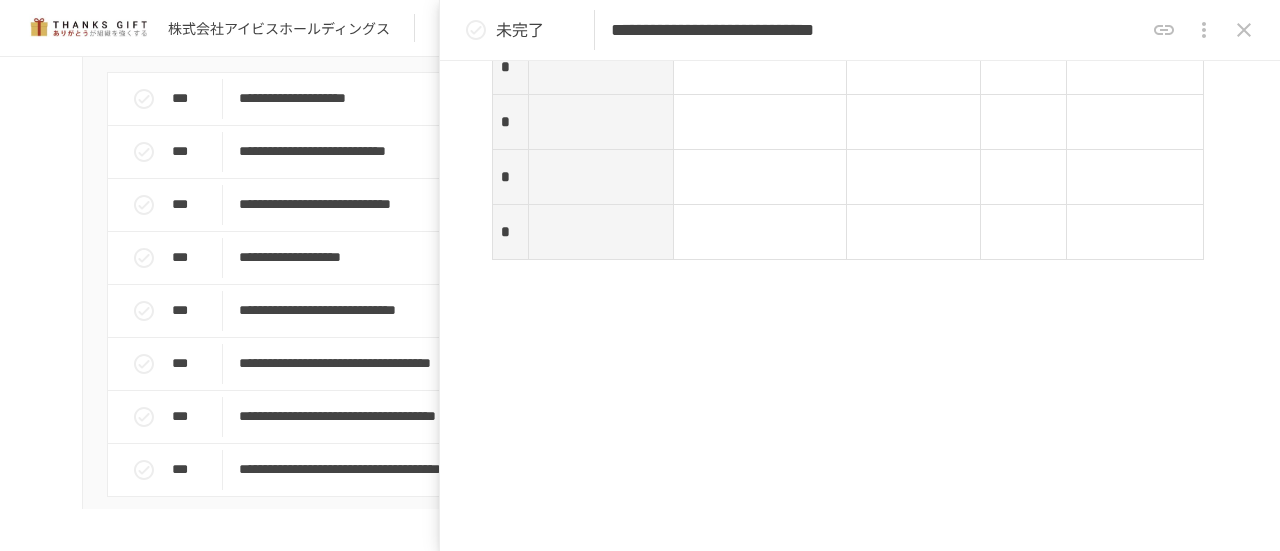 click at bounding box center [1134, -43] 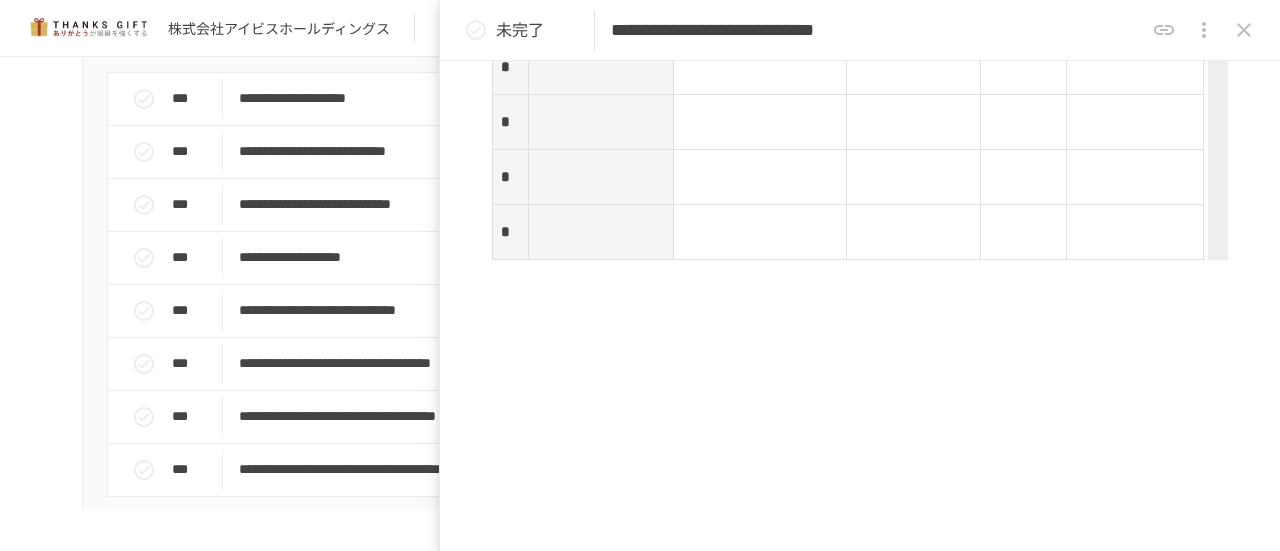 click at bounding box center [1188, -55] 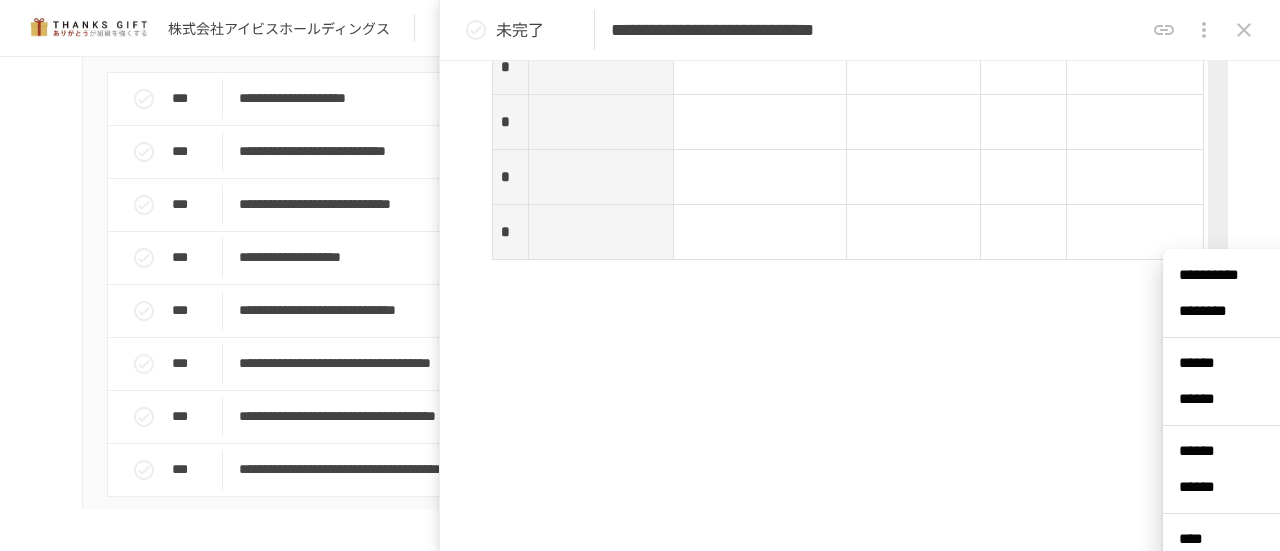 click at bounding box center (1135, -43) 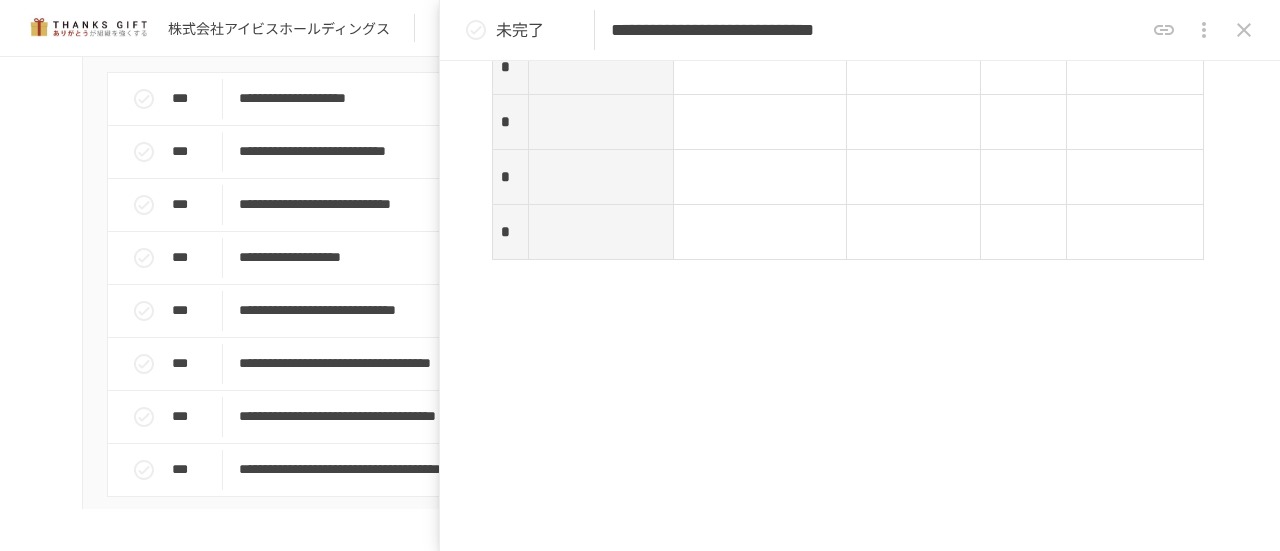 drag, startPoint x: 1115, startPoint y: 306, endPoint x: 1130, endPoint y: 283, distance: 27.45906 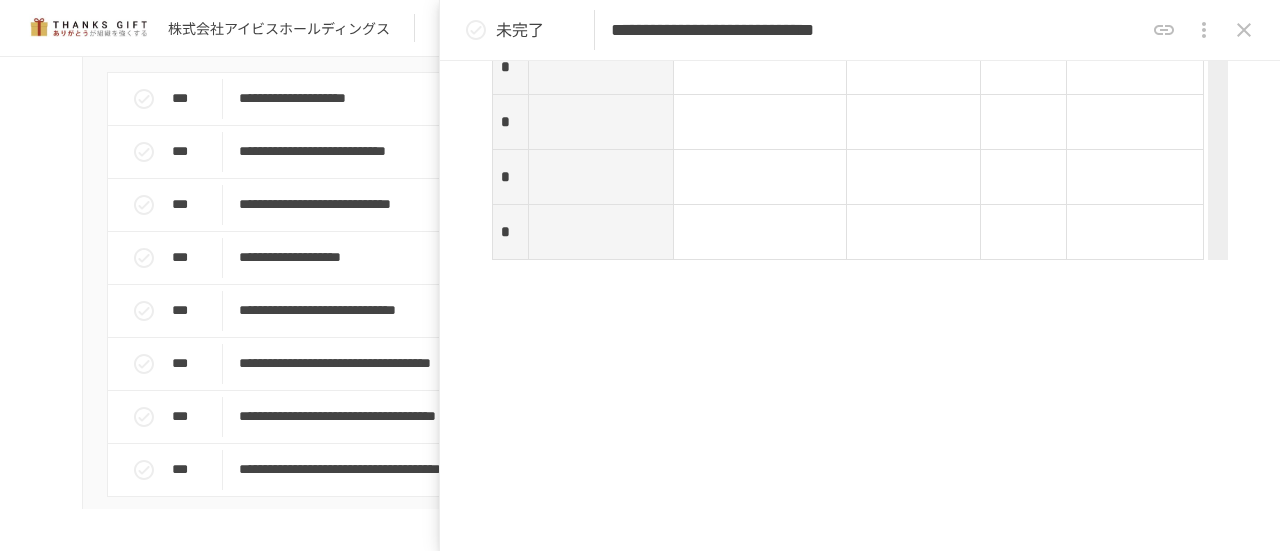 click at bounding box center (1134, -43) 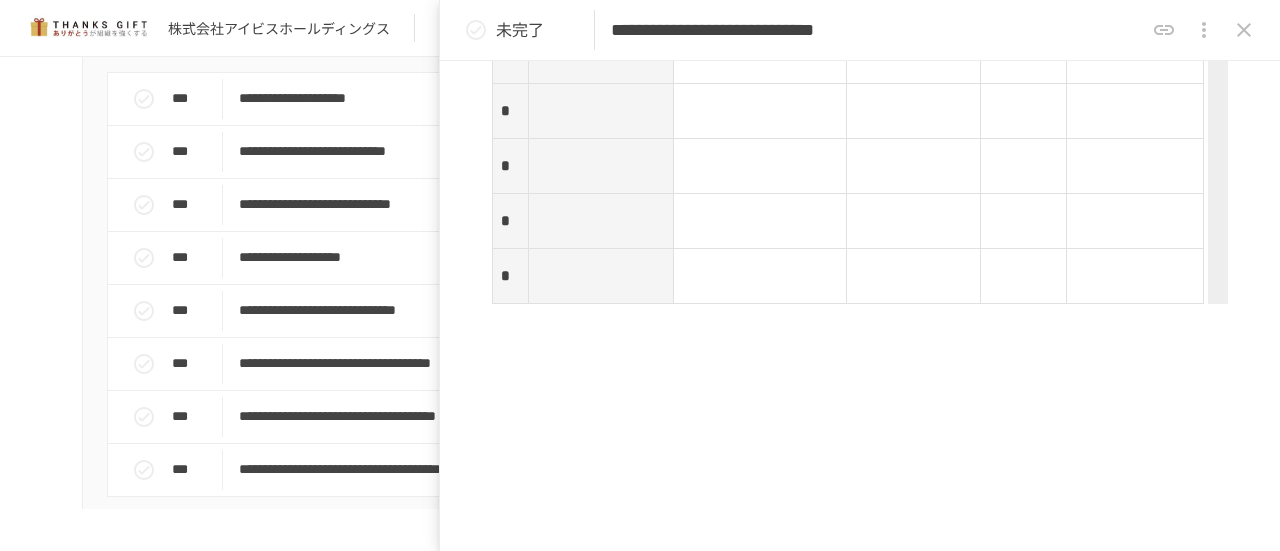 scroll, scrollTop: 3554, scrollLeft: 0, axis: vertical 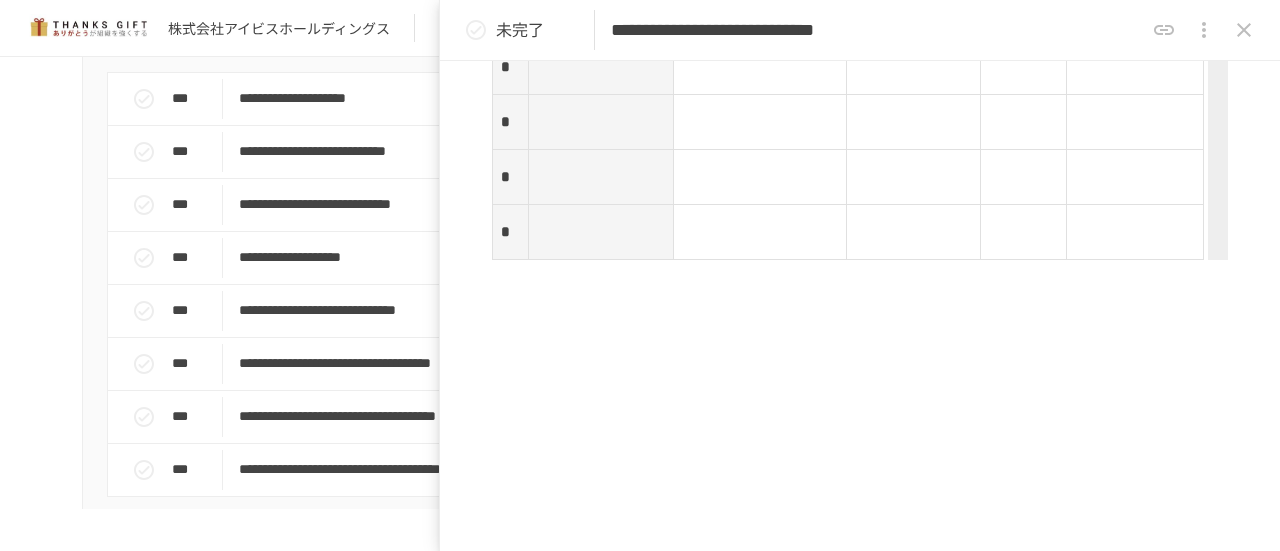 click at bounding box center [601, 12] 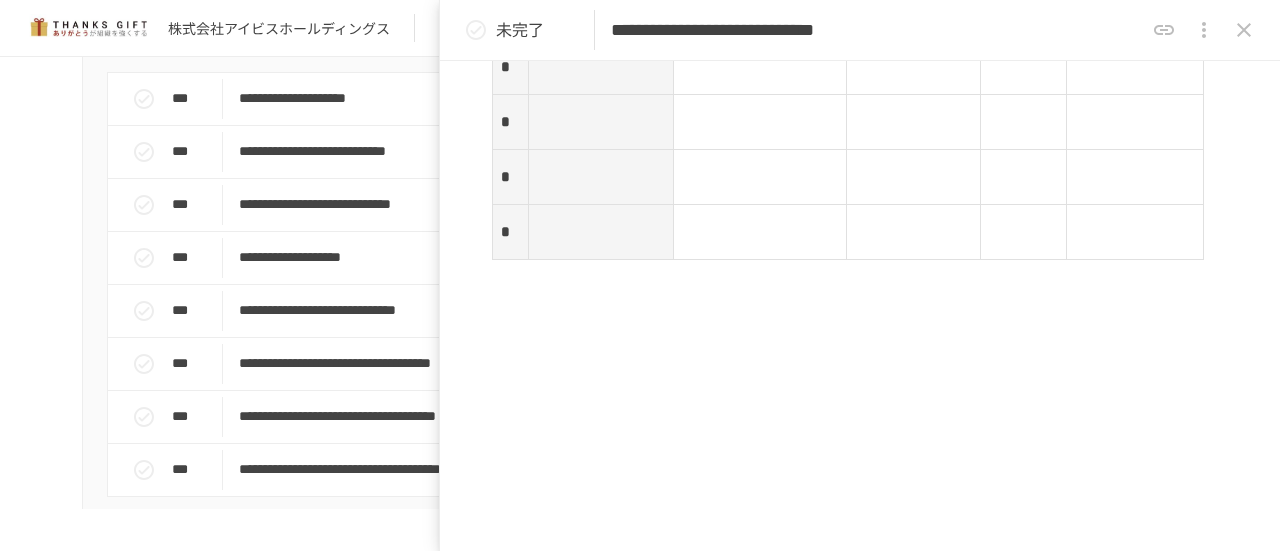 click at bounding box center [601, 12] 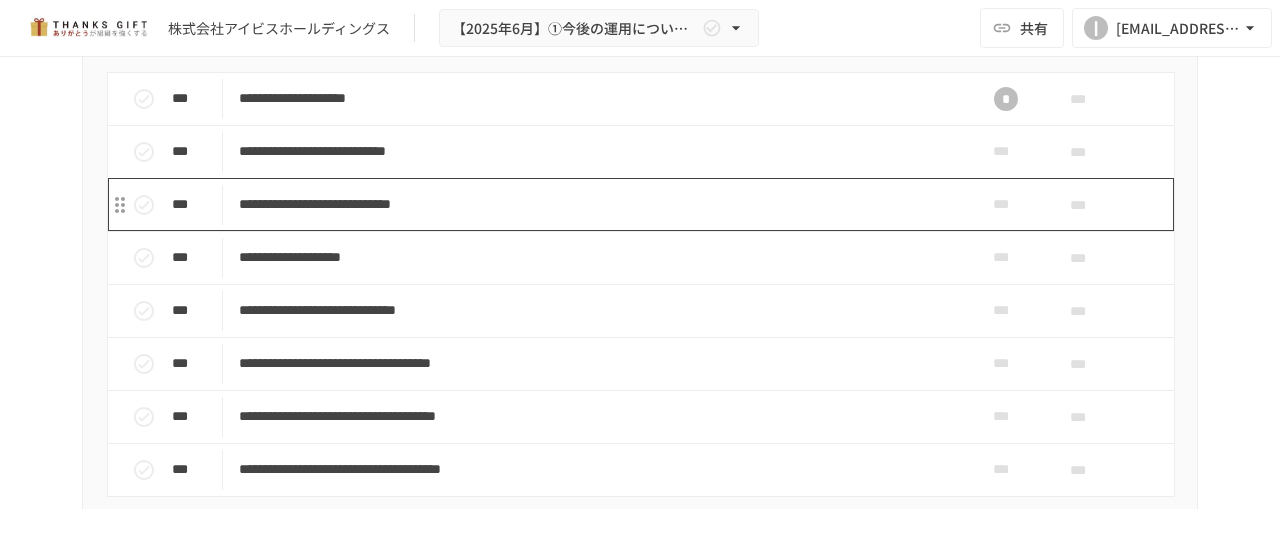 click on "**********" at bounding box center (598, 204) 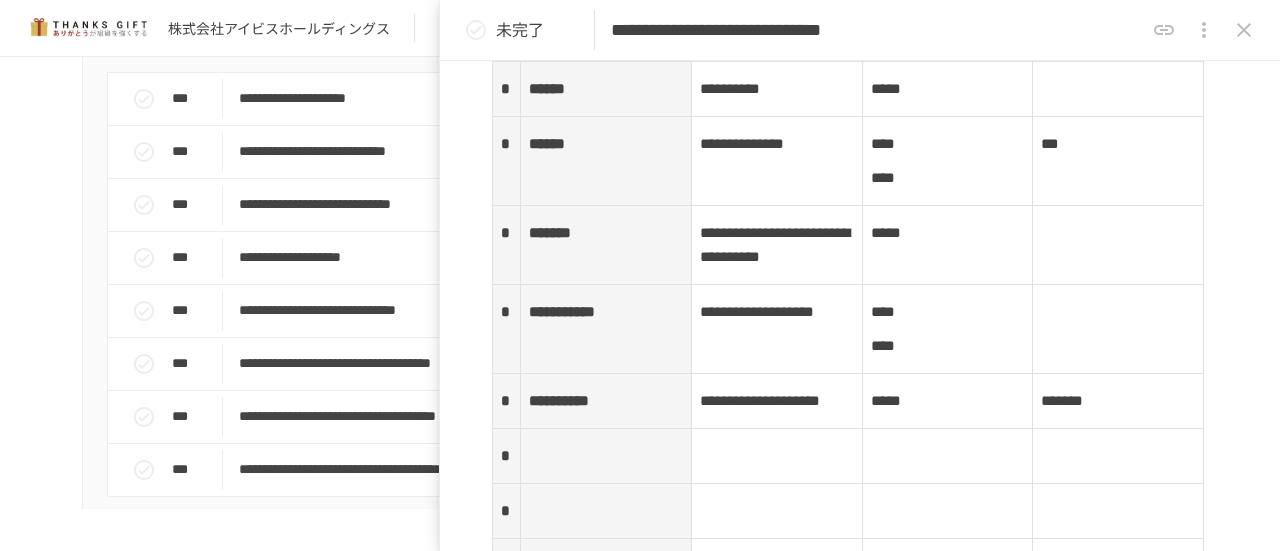 scroll, scrollTop: 2500, scrollLeft: 0, axis: vertical 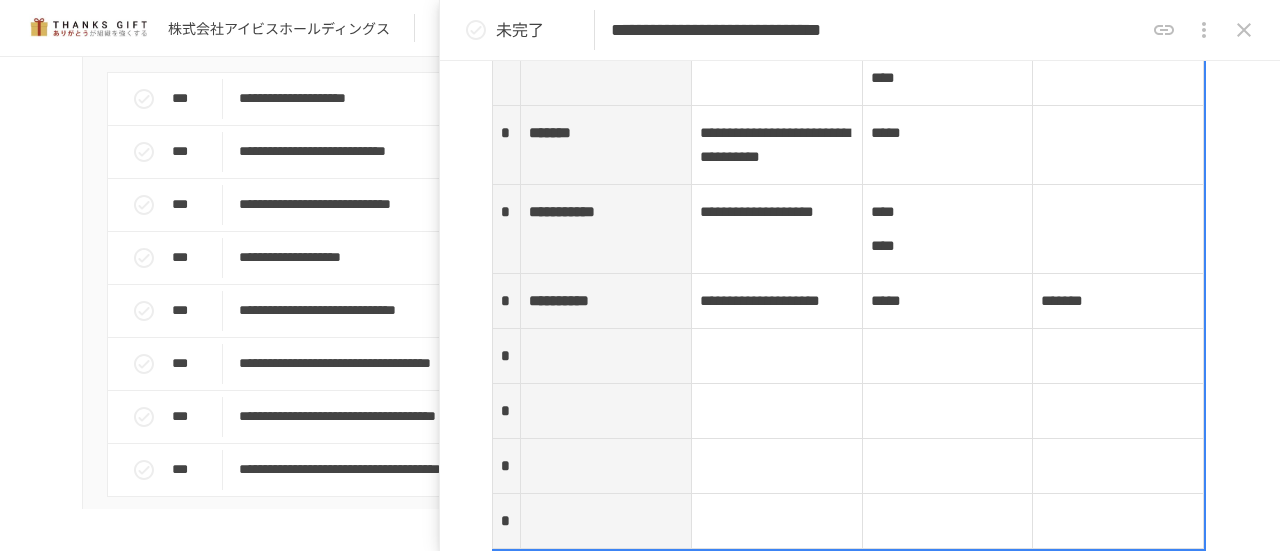 click at bounding box center (606, 356) 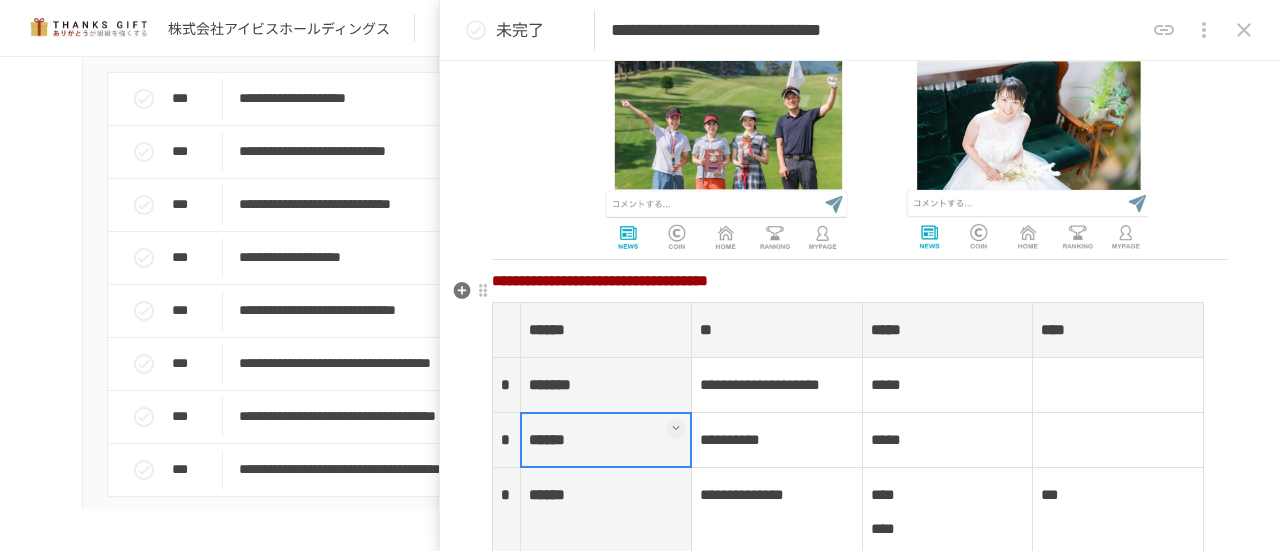 click on "******" at bounding box center [606, 440] 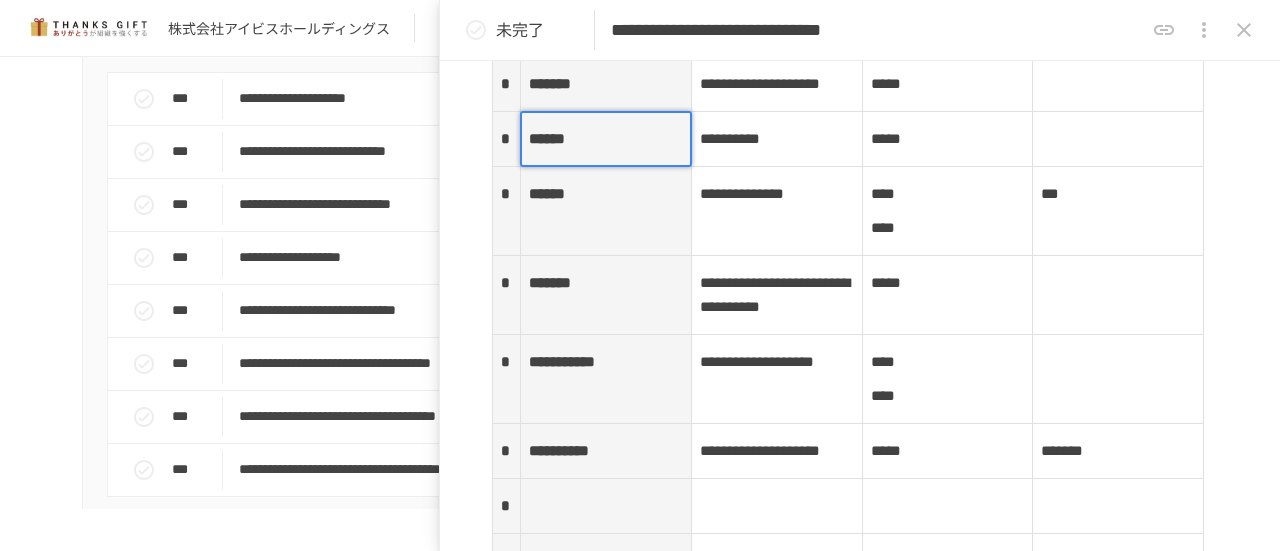 scroll, scrollTop: 2549, scrollLeft: 0, axis: vertical 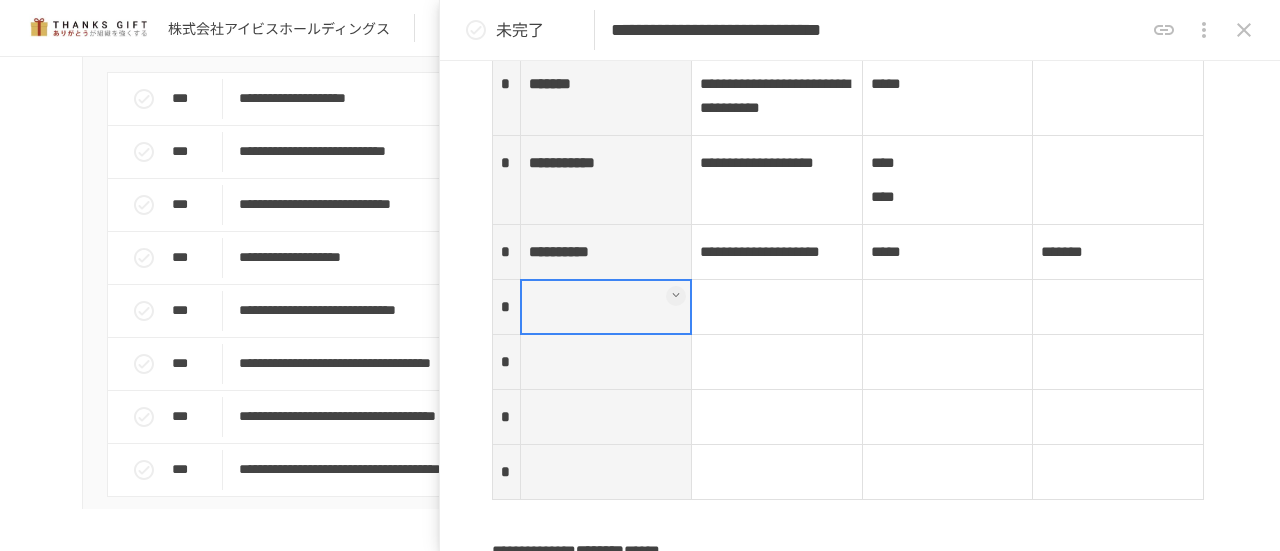 click at bounding box center (606, 307) 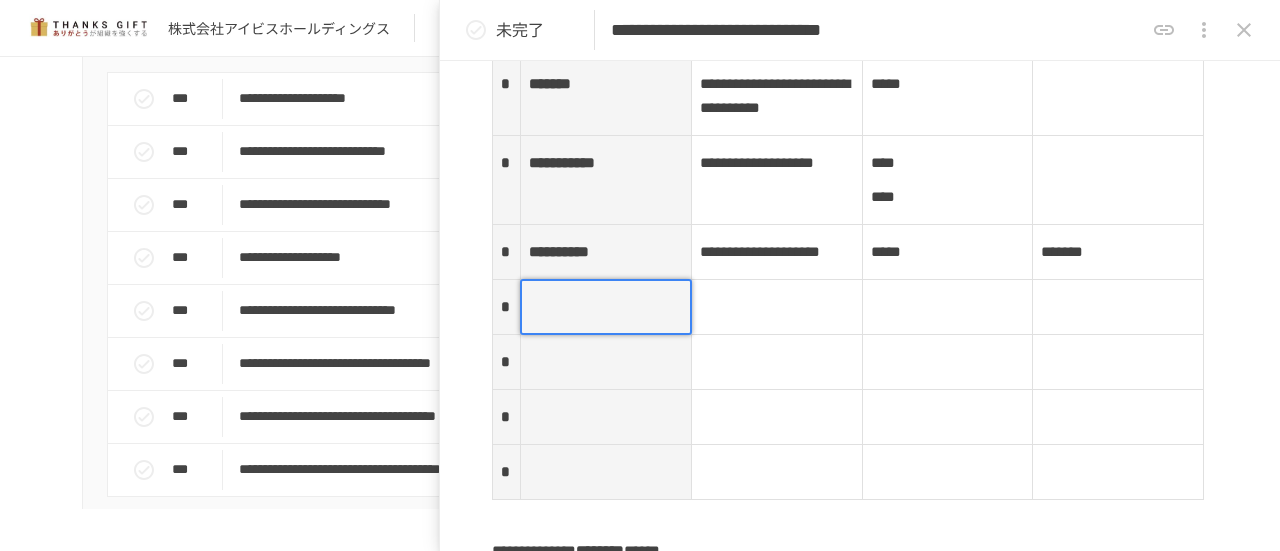 click at bounding box center [606, 307] 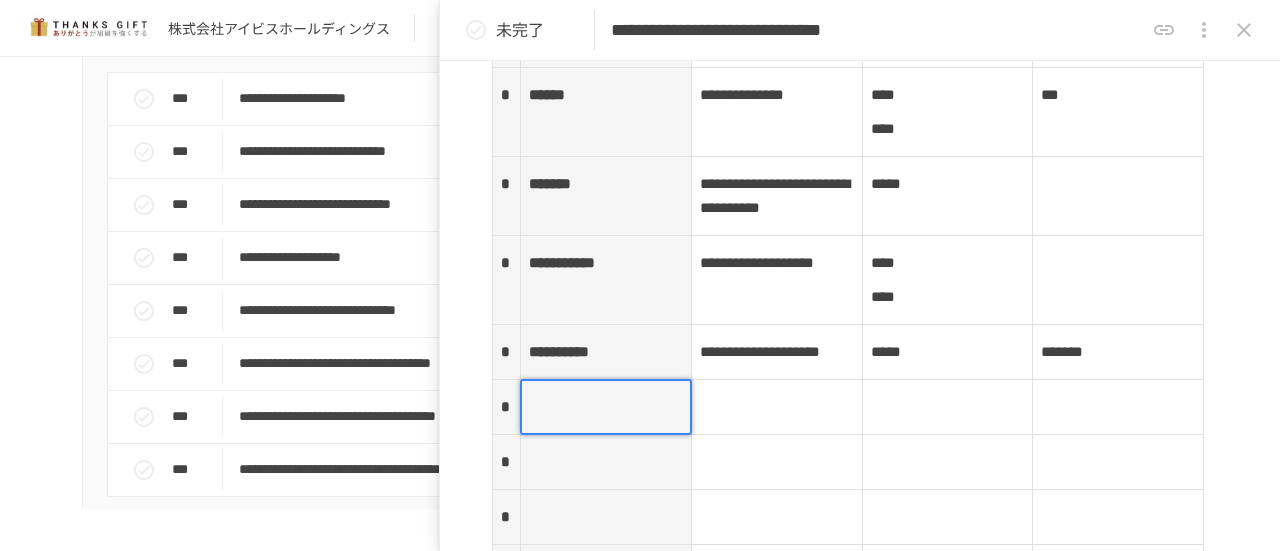 scroll, scrollTop: 2549, scrollLeft: 0, axis: vertical 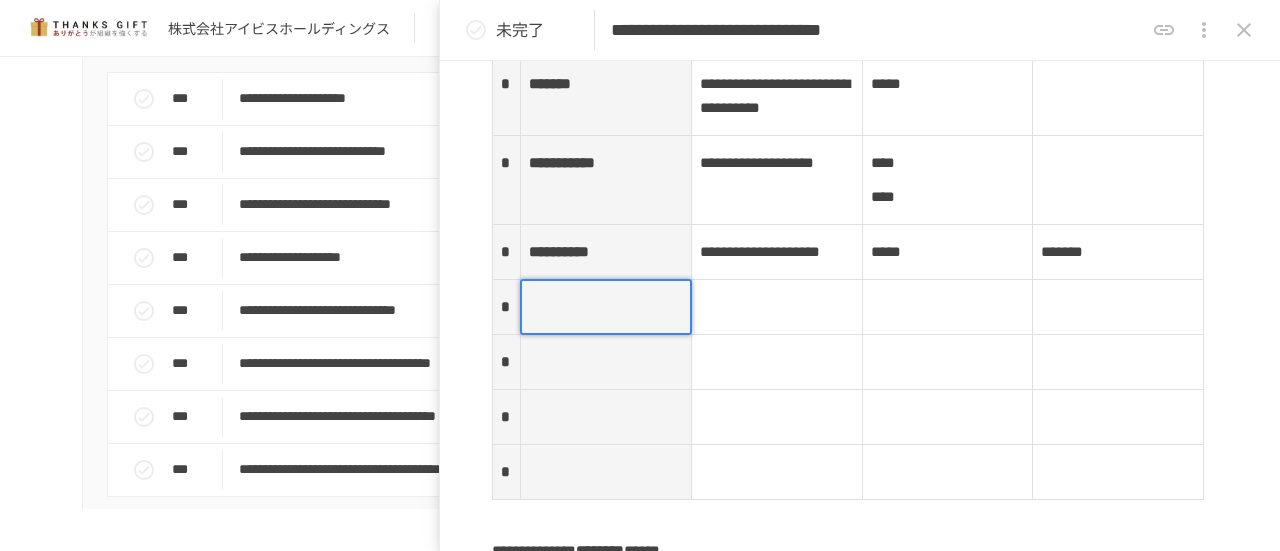 type 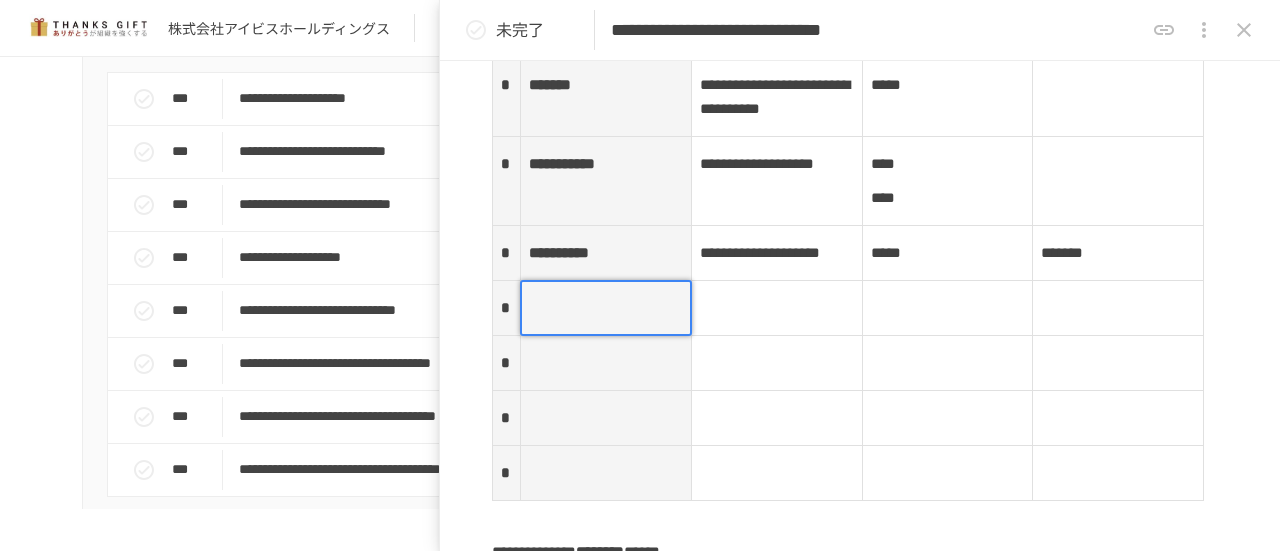 scroll, scrollTop: 2549, scrollLeft: 0, axis: vertical 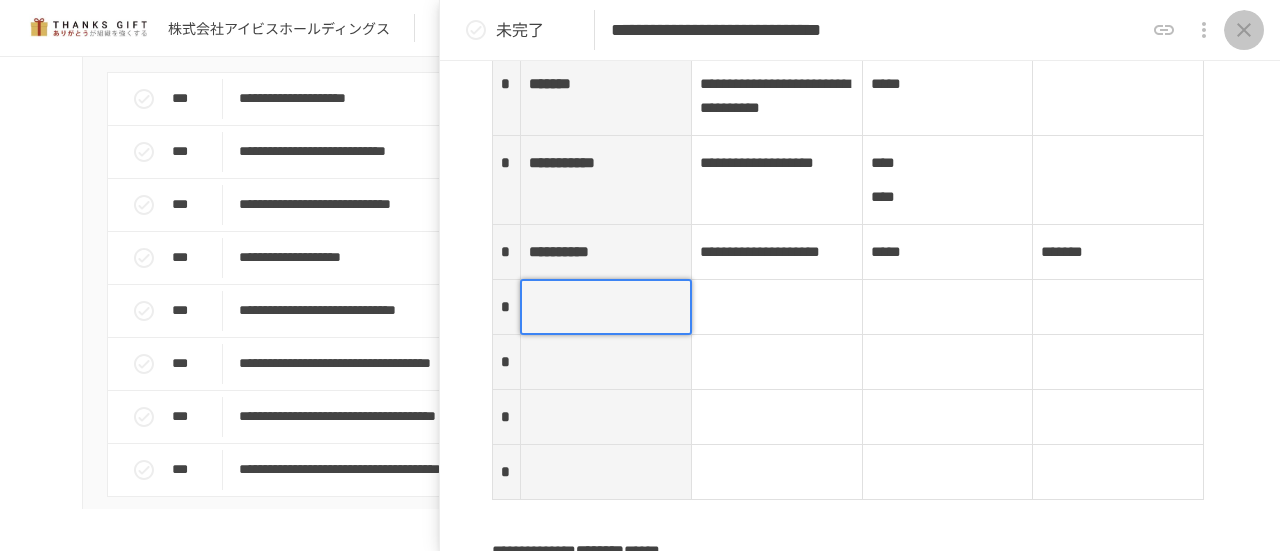 click 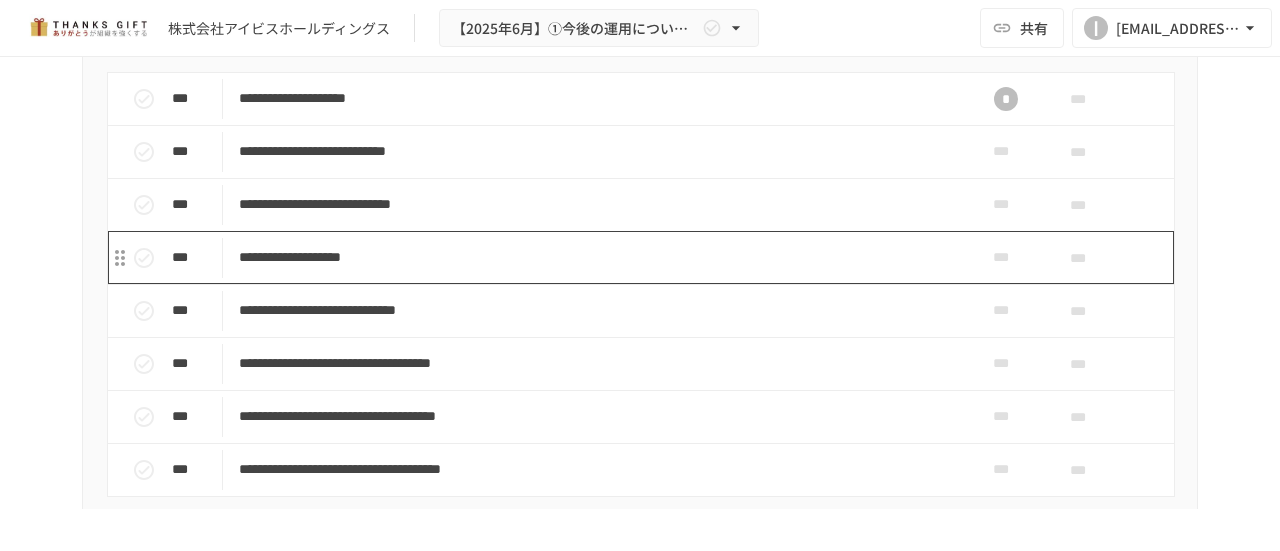 click on "**********" at bounding box center [598, 257] 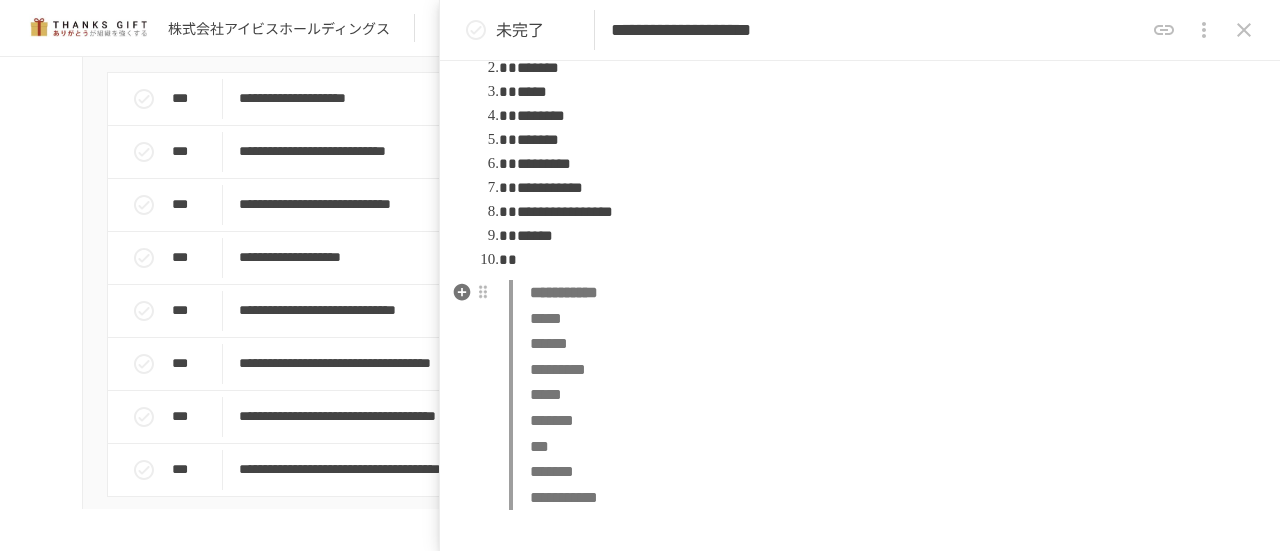 scroll, scrollTop: 1006, scrollLeft: 0, axis: vertical 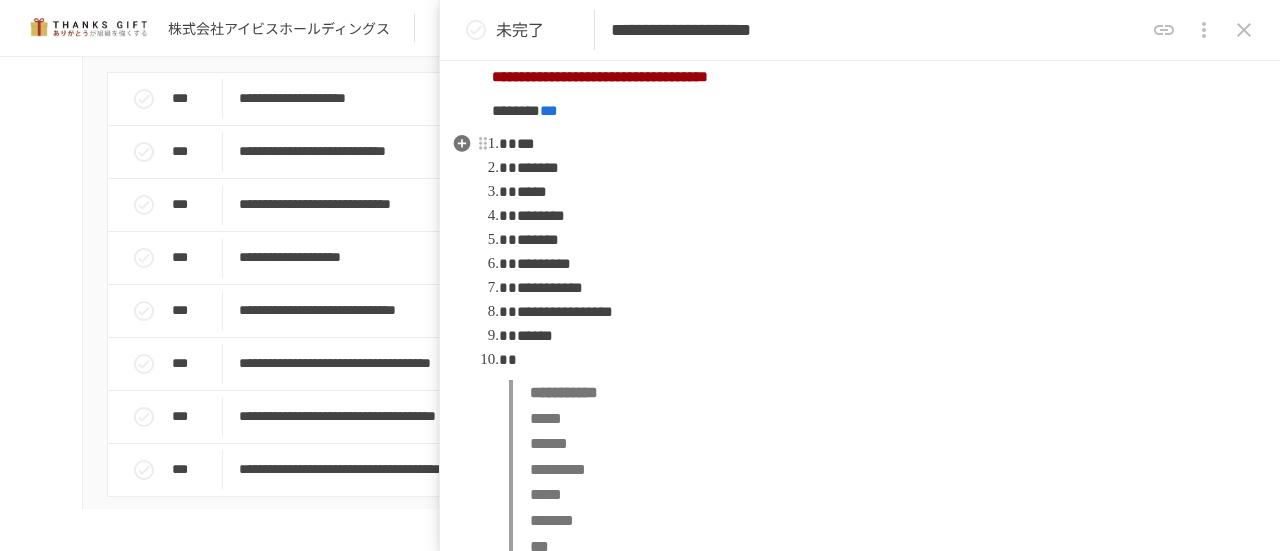 click at bounding box center (868, 360) 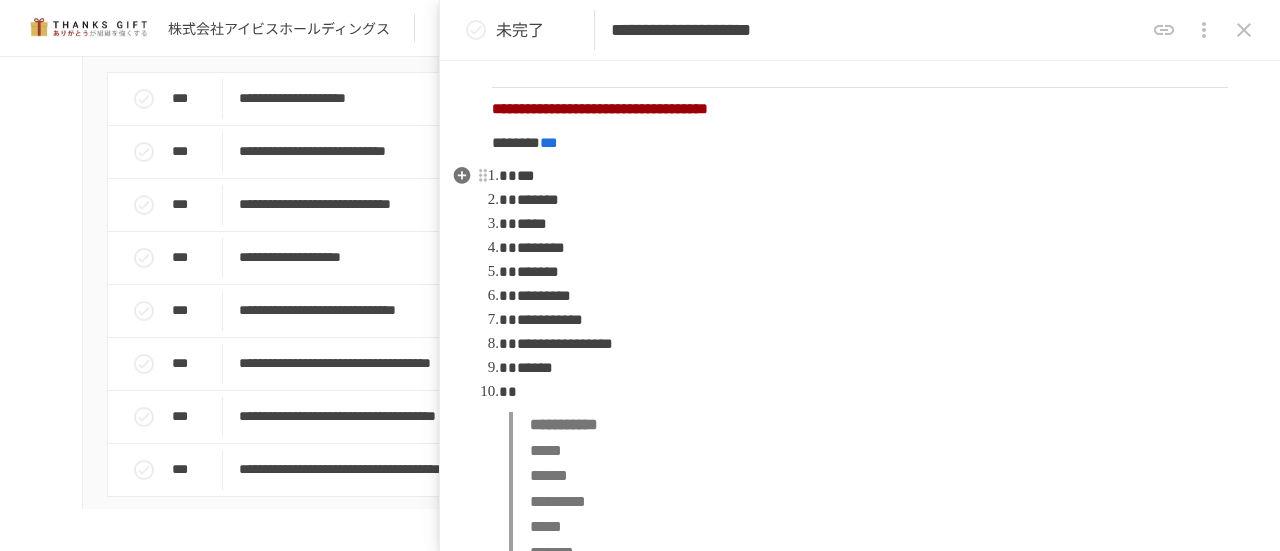 scroll, scrollTop: 1006, scrollLeft: 0, axis: vertical 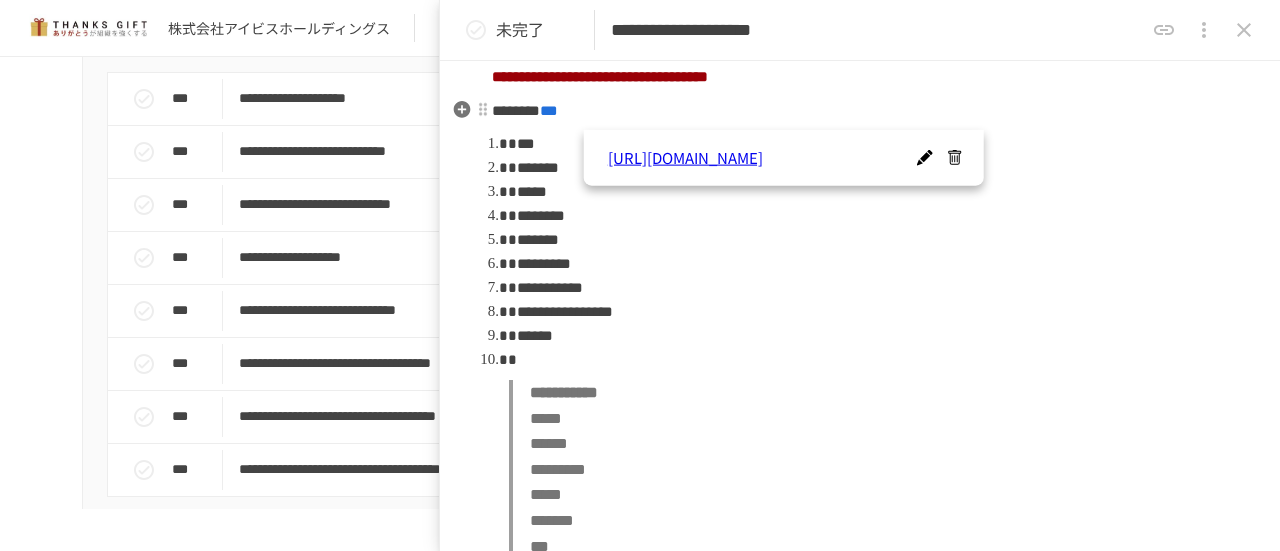 click on "***" at bounding box center (549, 110) 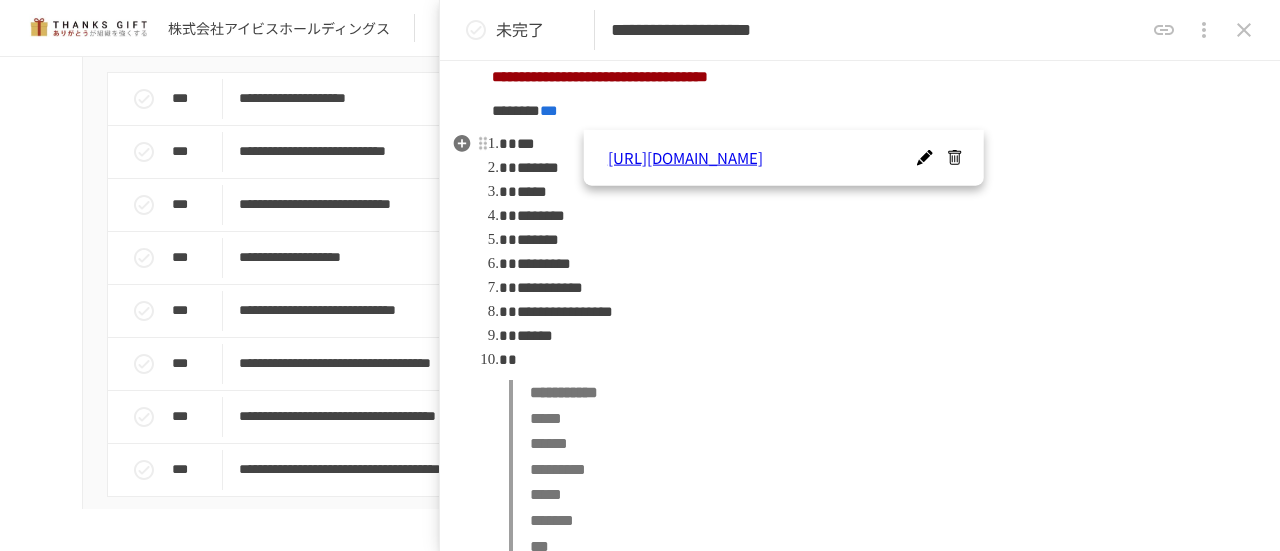 click on "******" at bounding box center [868, 336] 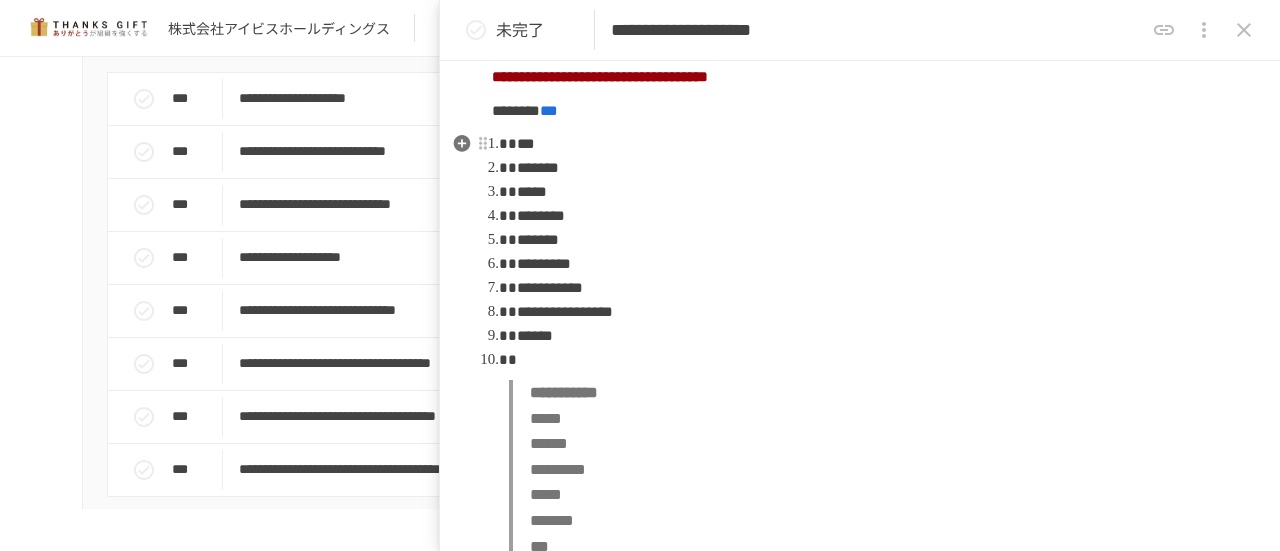 click at bounding box center (868, 360) 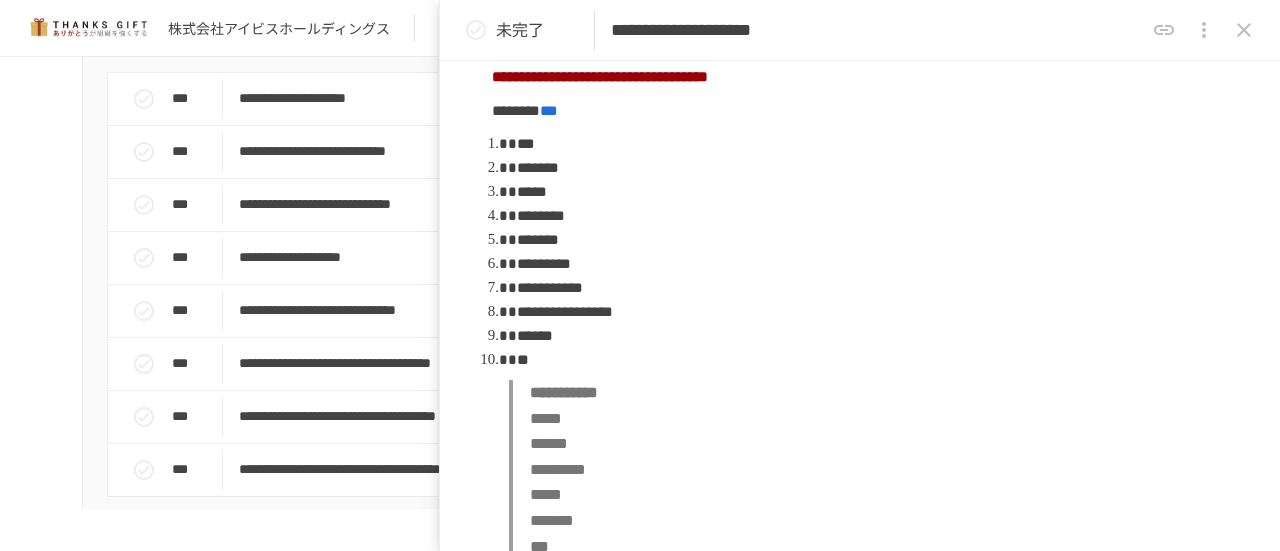 click on "**********" at bounding box center (640, -655) 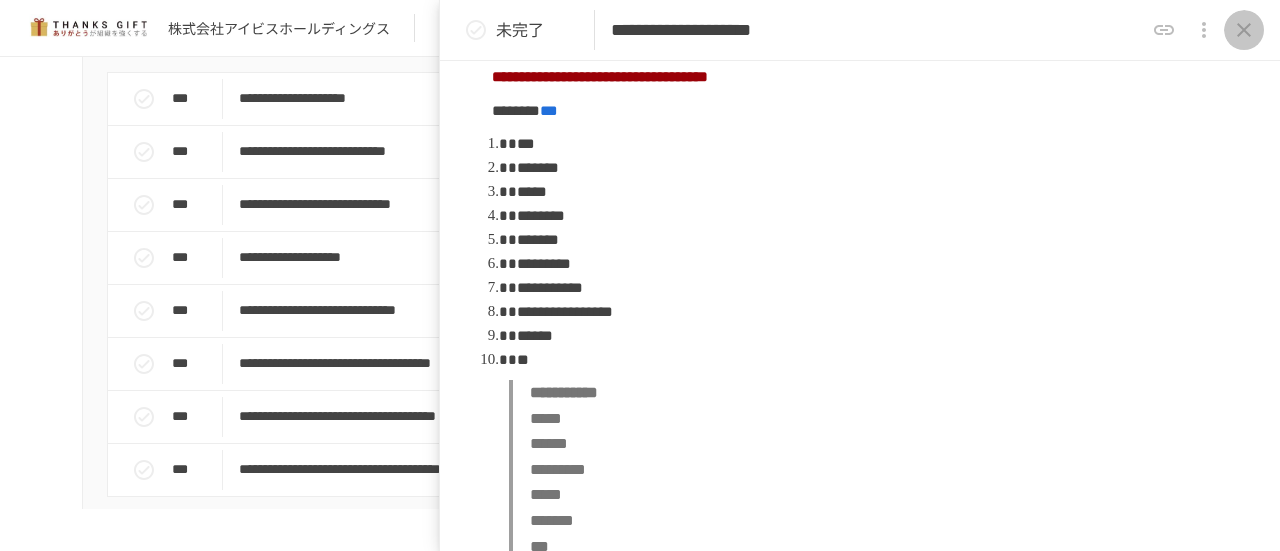 click 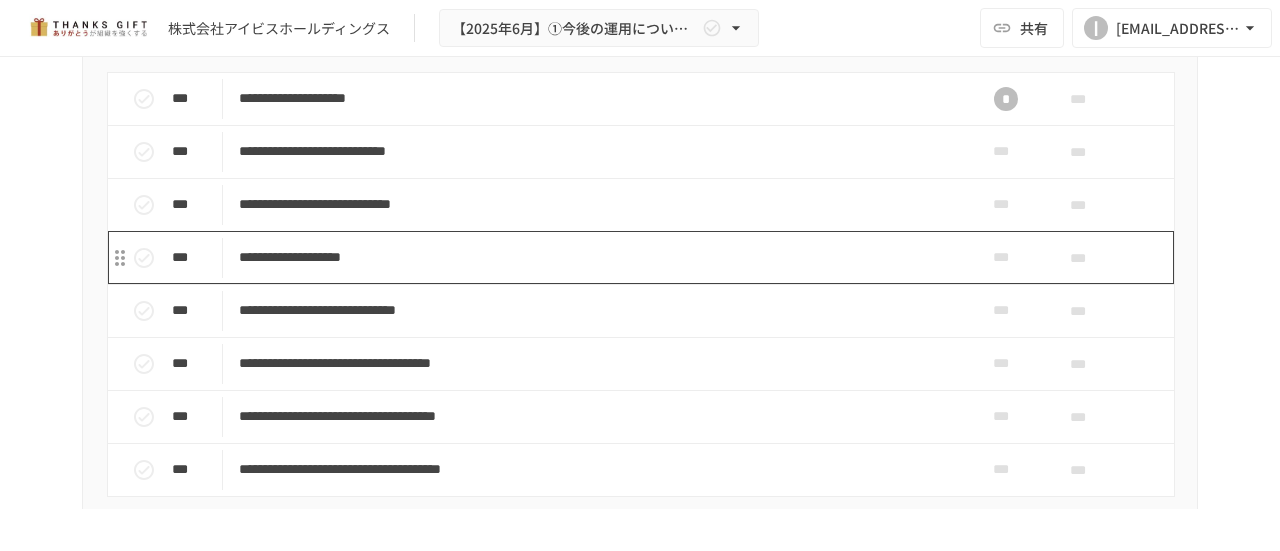 click on "**********" at bounding box center [598, 257] 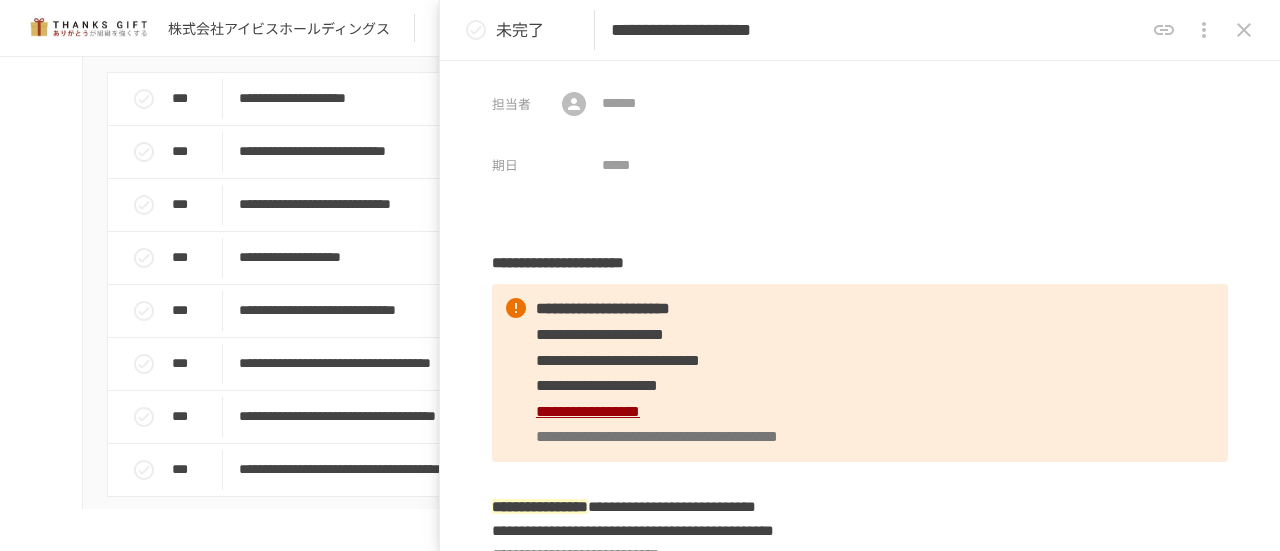 click 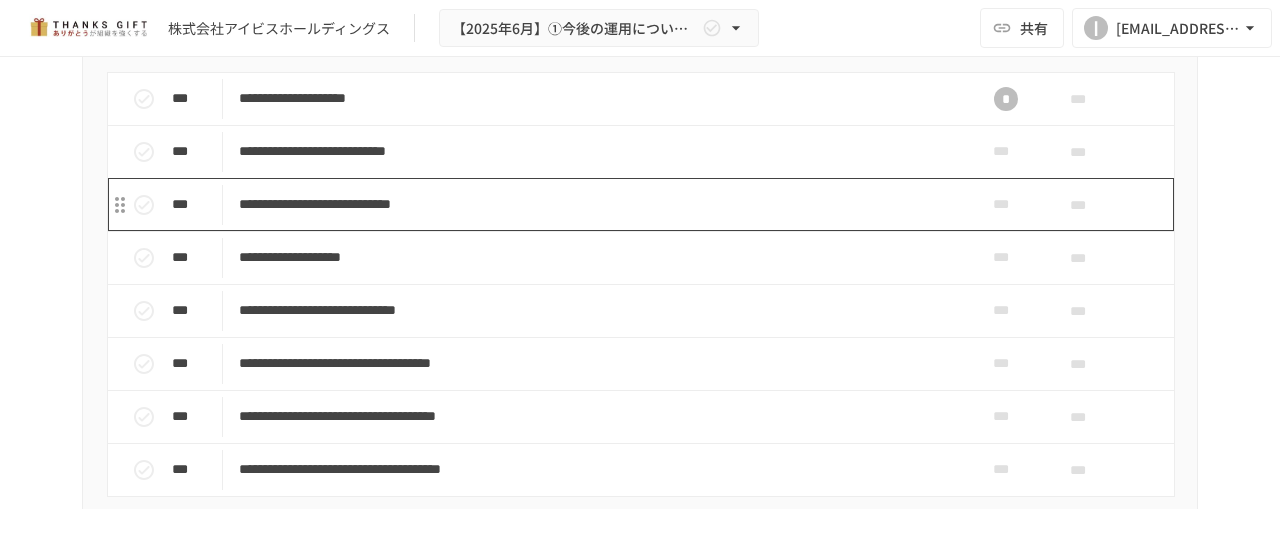 click on "**********" at bounding box center [598, 204] 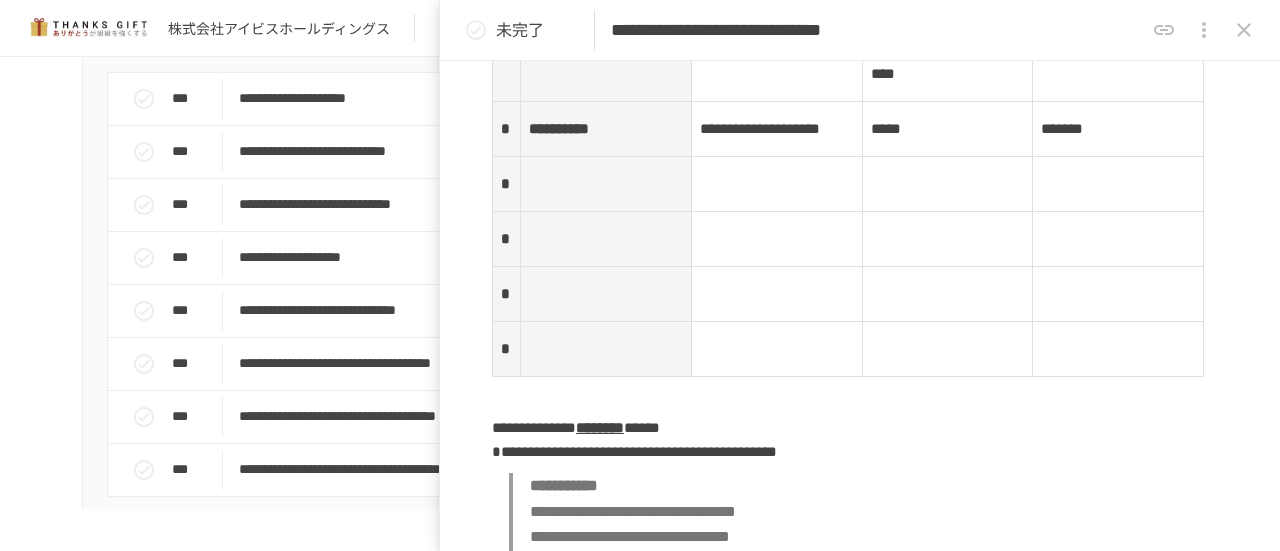 scroll, scrollTop: 2700, scrollLeft: 0, axis: vertical 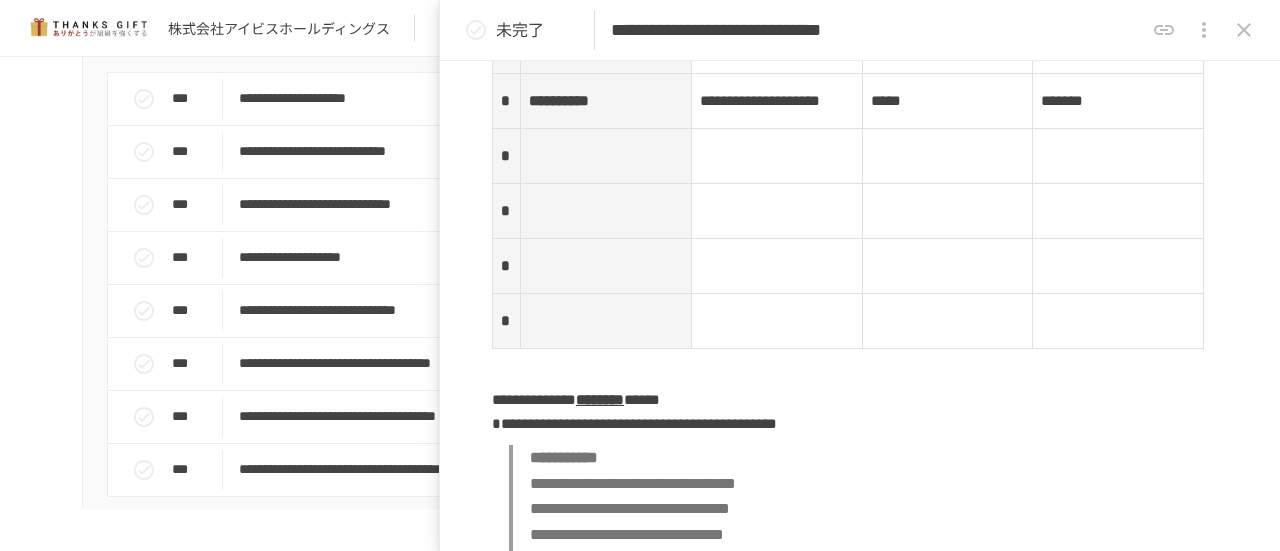 click on "**********" at bounding box center (640, 283) 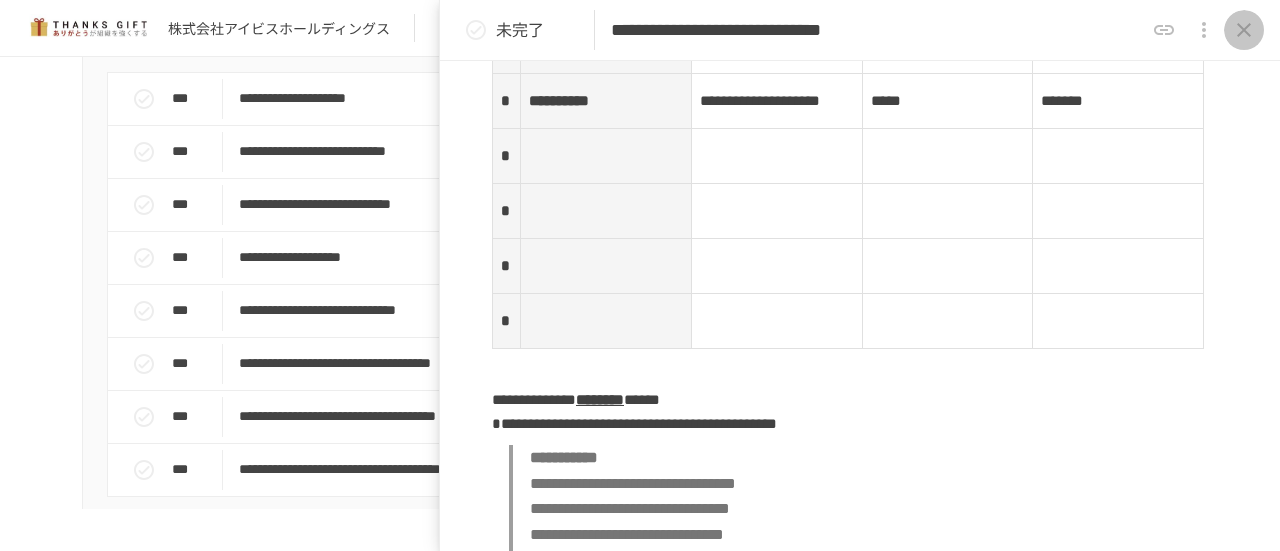 click 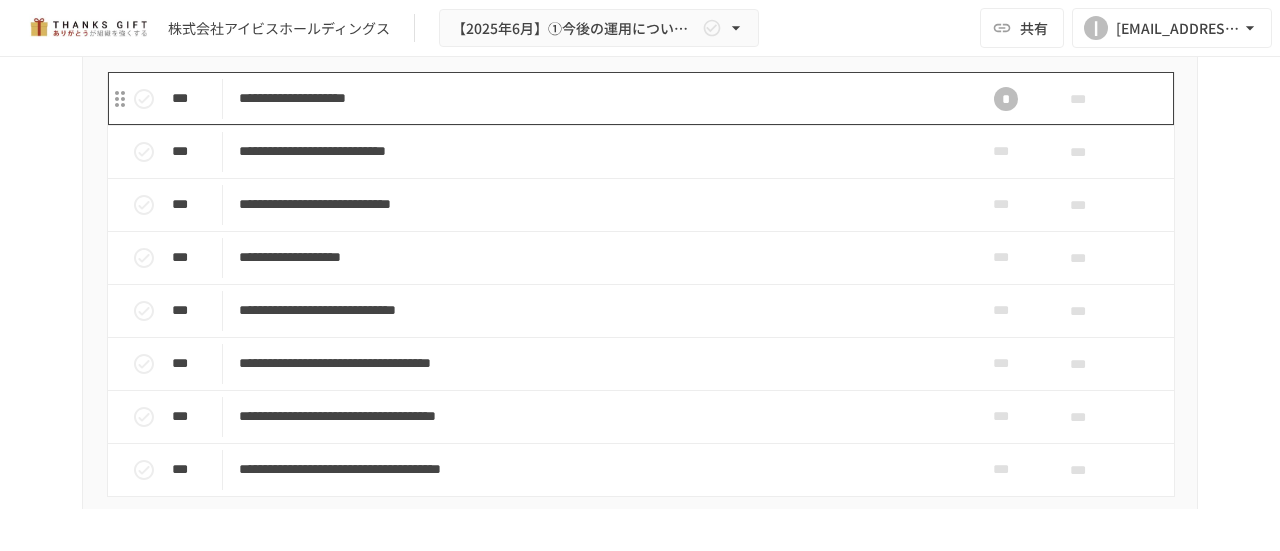 click on "**********" at bounding box center (598, 98) 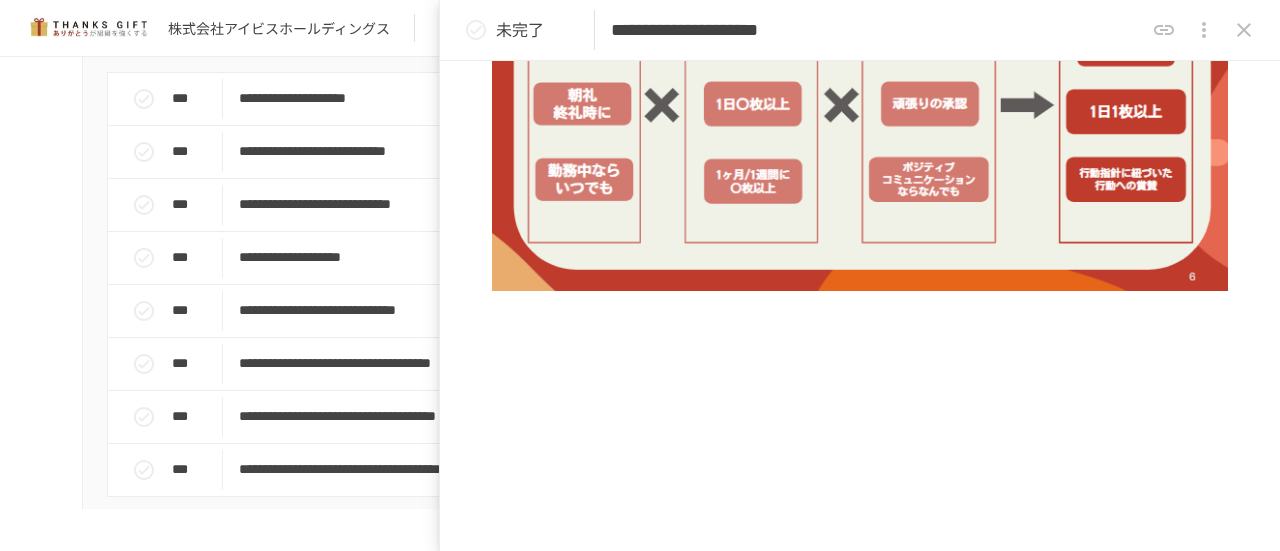 scroll, scrollTop: 1645, scrollLeft: 0, axis: vertical 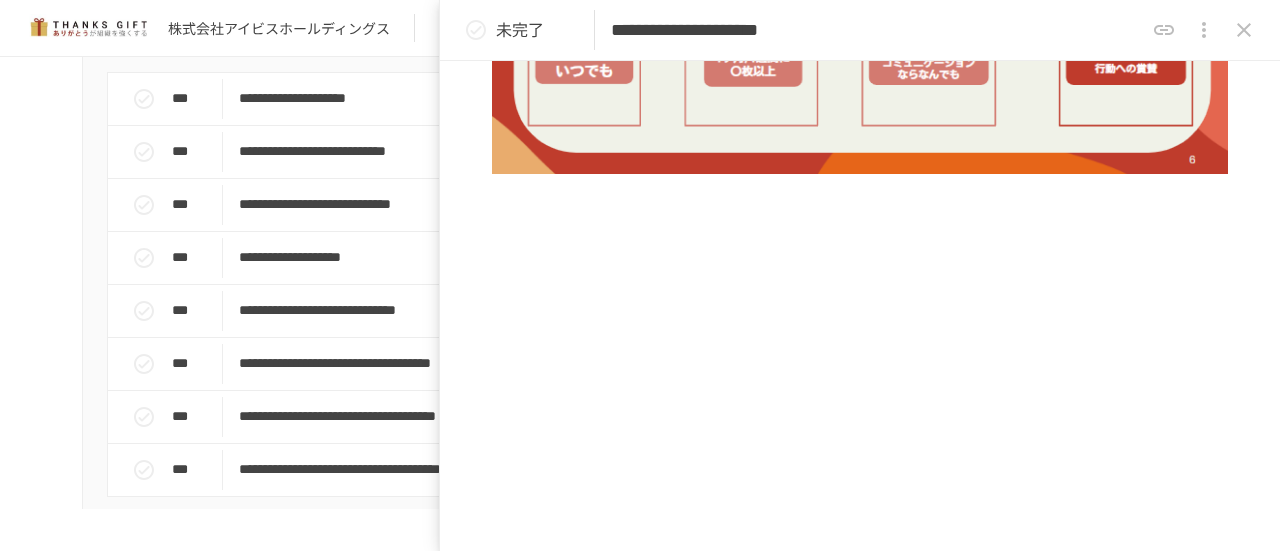 click 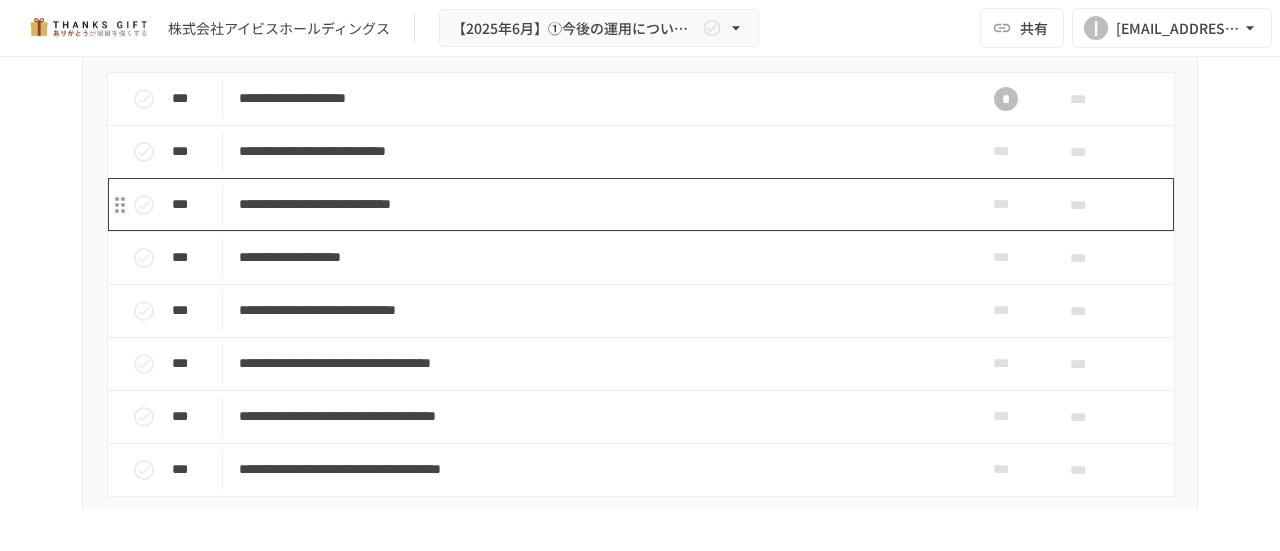 click on "**********" at bounding box center (598, 204) 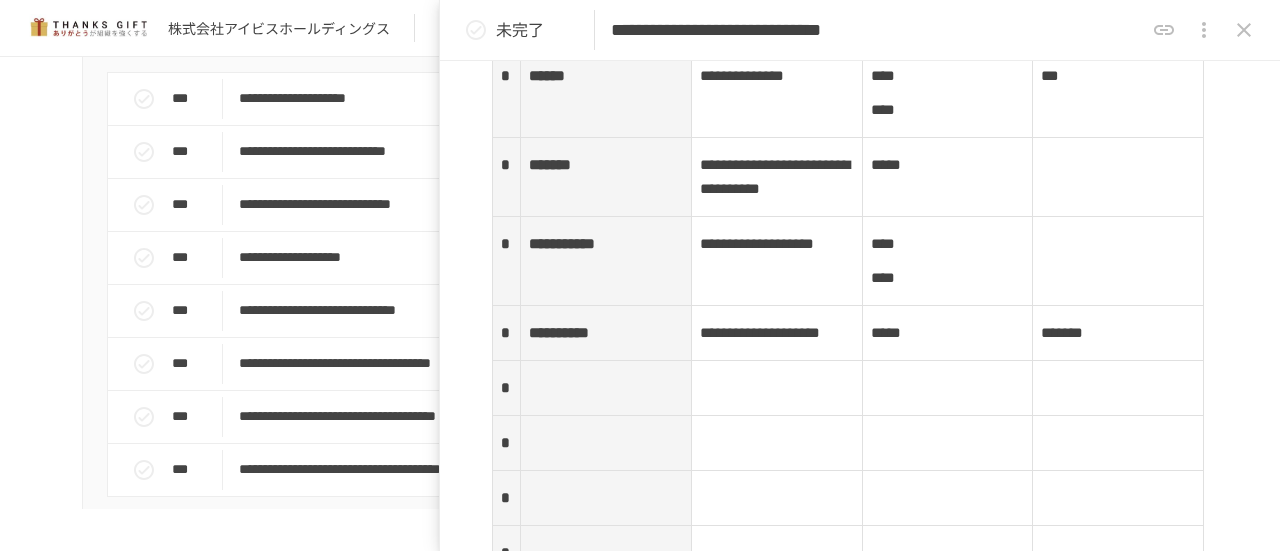 scroll, scrollTop: 2500, scrollLeft: 0, axis: vertical 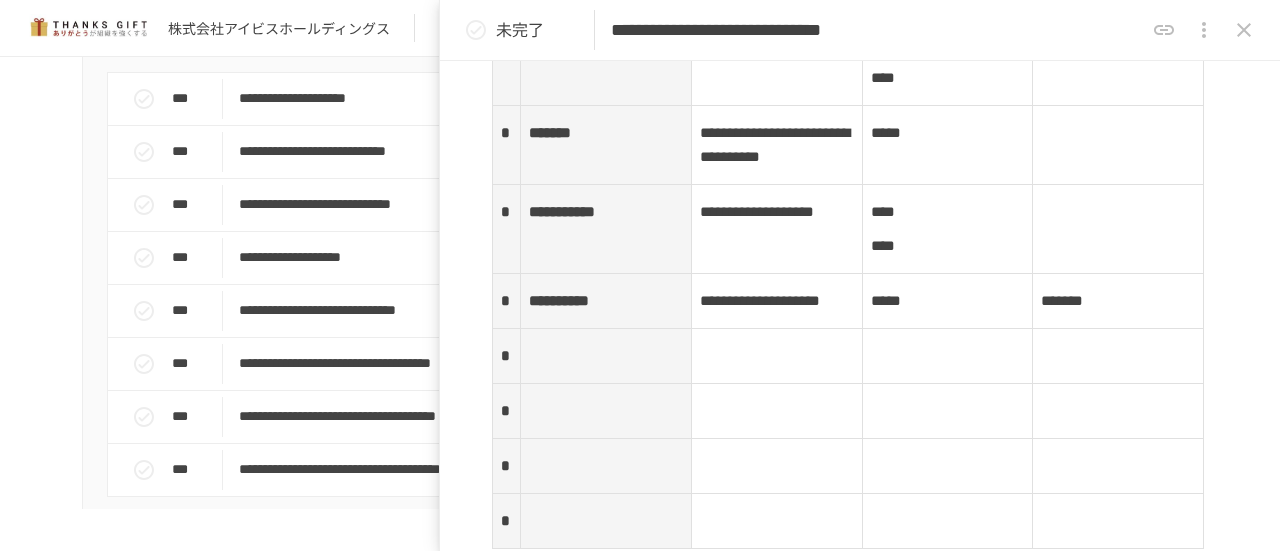 click at bounding box center (606, 356) 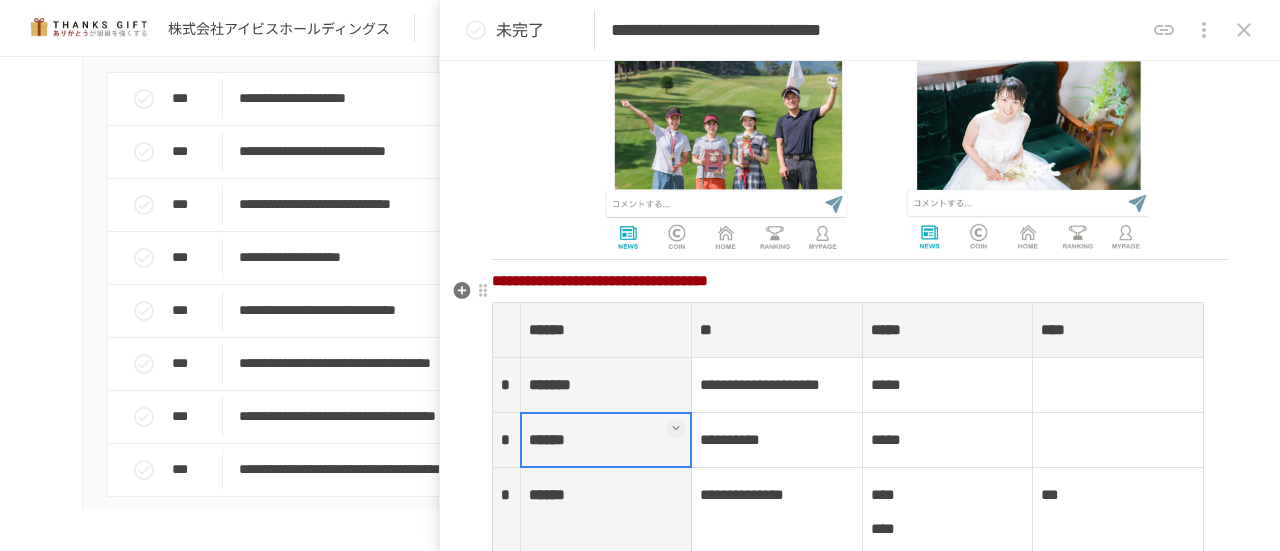 click on "******" at bounding box center (606, 440) 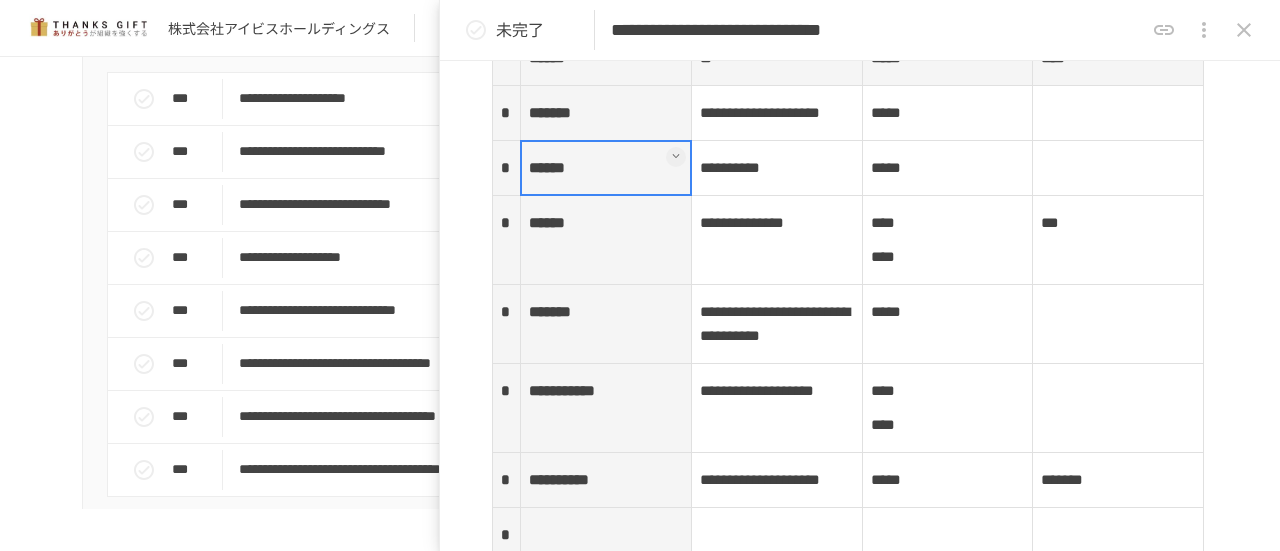 scroll, scrollTop: 2349, scrollLeft: 0, axis: vertical 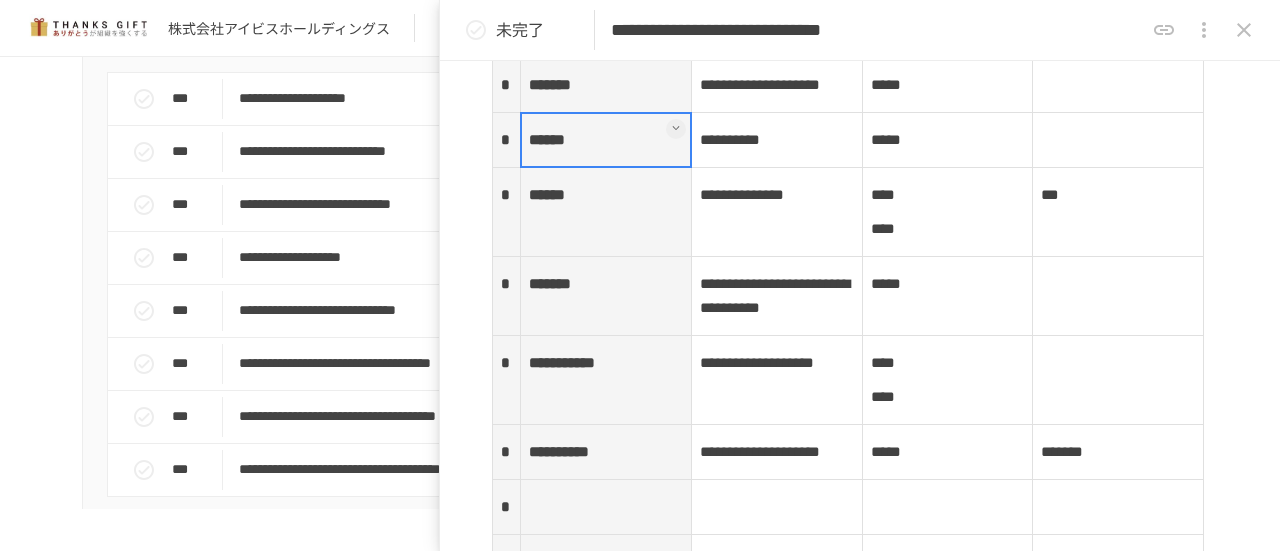 click on "**********" at bounding box center (640, -655) 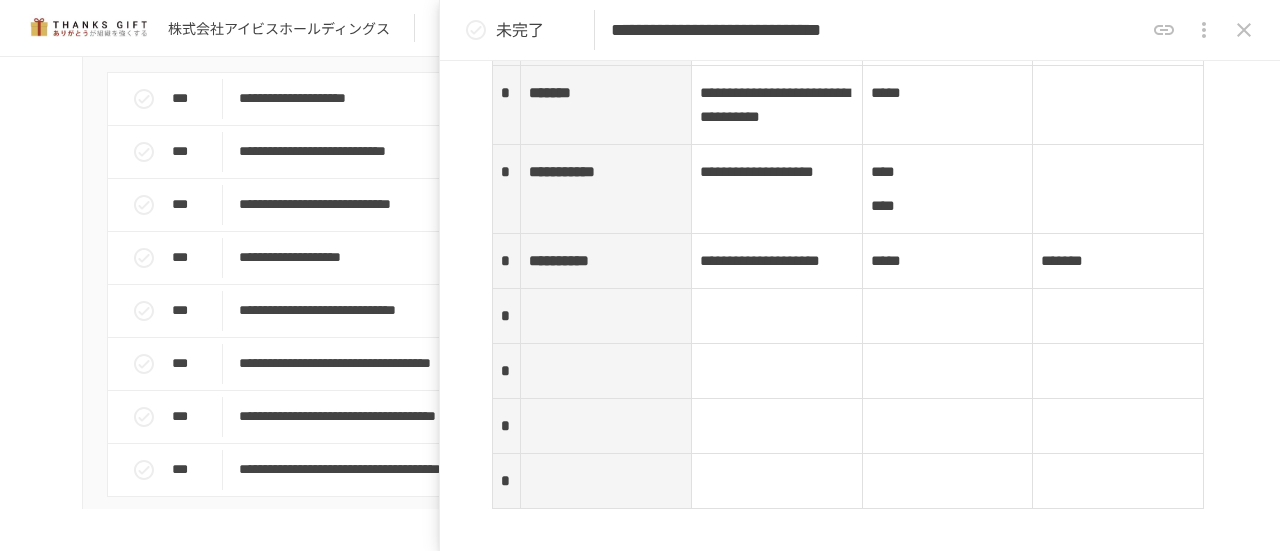 scroll, scrollTop: 2549, scrollLeft: 0, axis: vertical 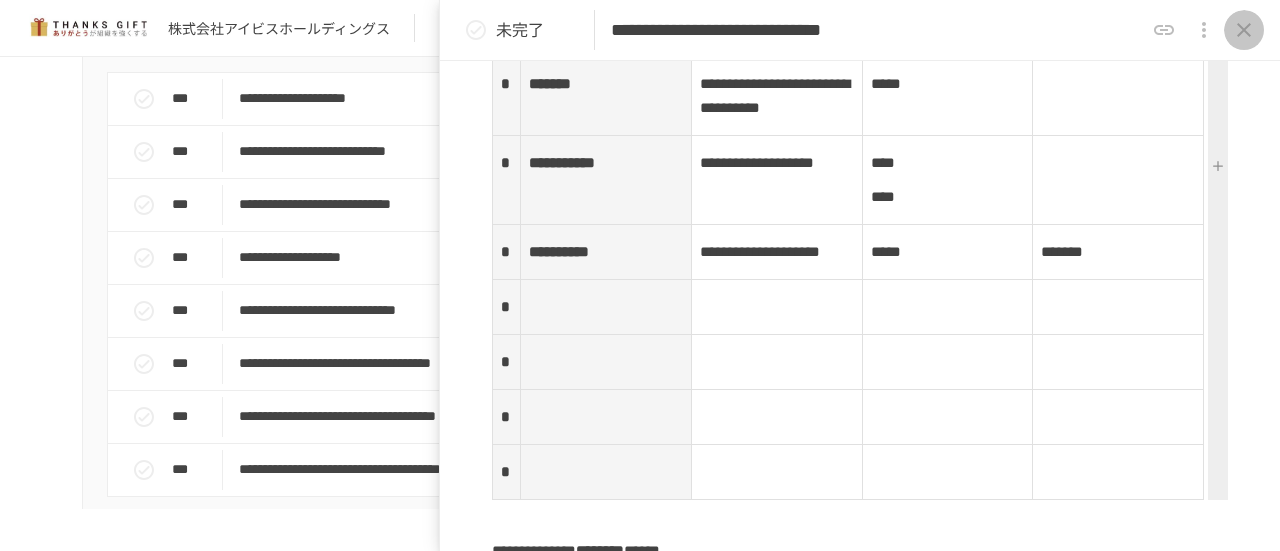 click 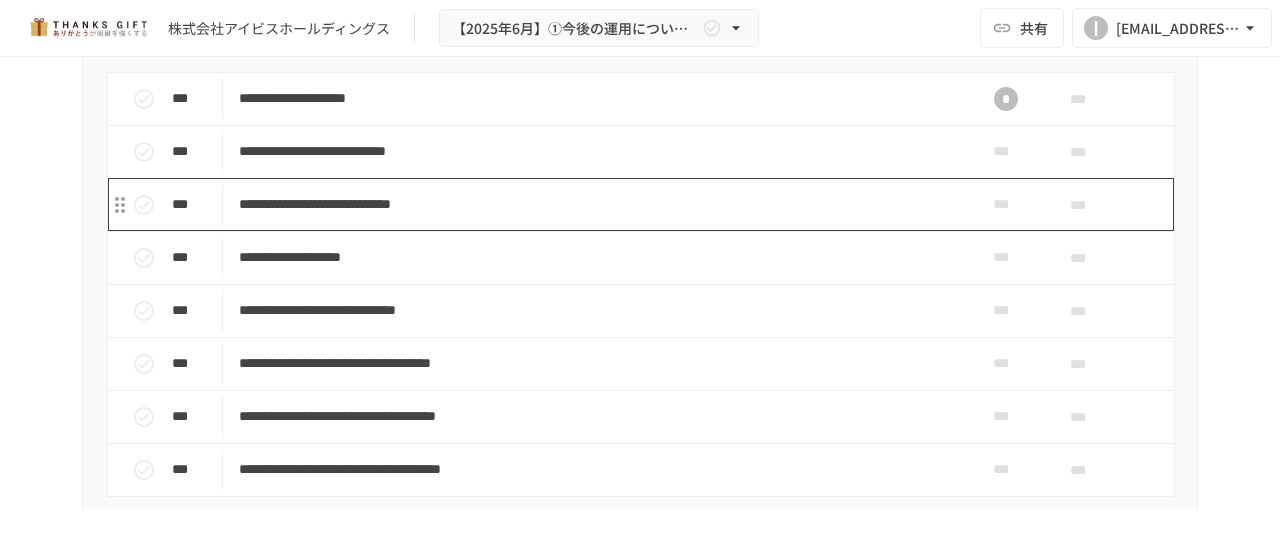 click on "**********" at bounding box center (598, 204) 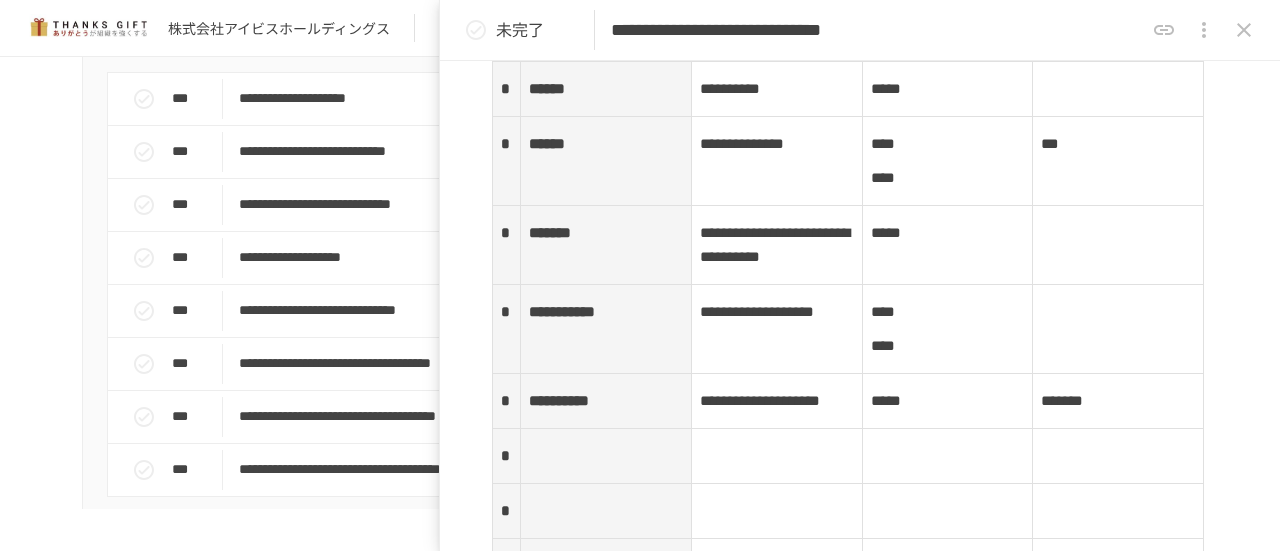 scroll, scrollTop: 2500, scrollLeft: 0, axis: vertical 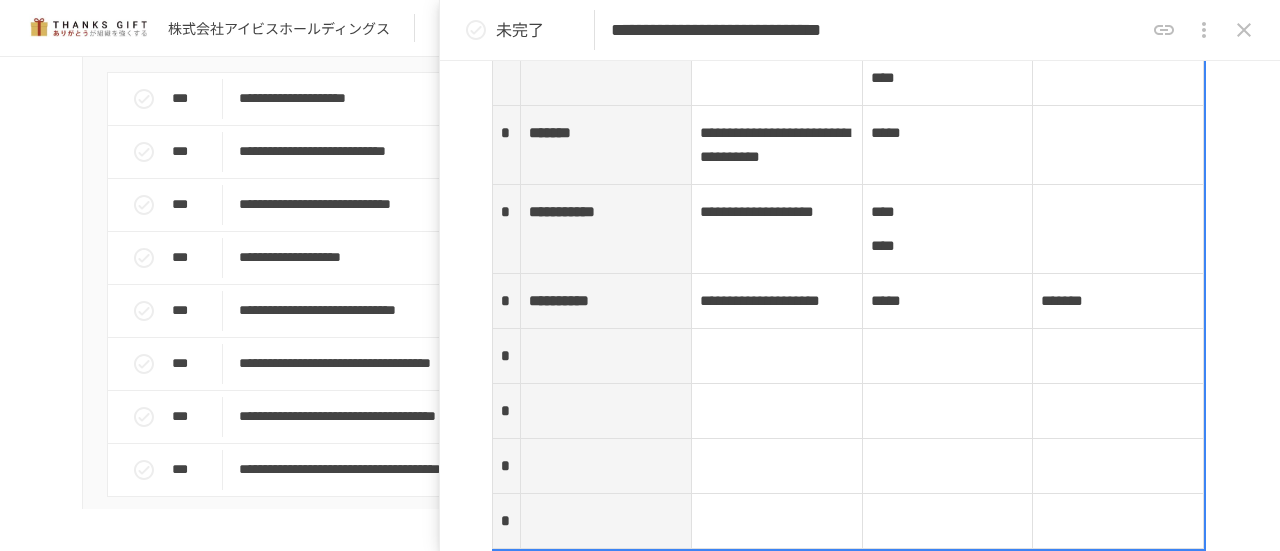 click at bounding box center (606, 356) 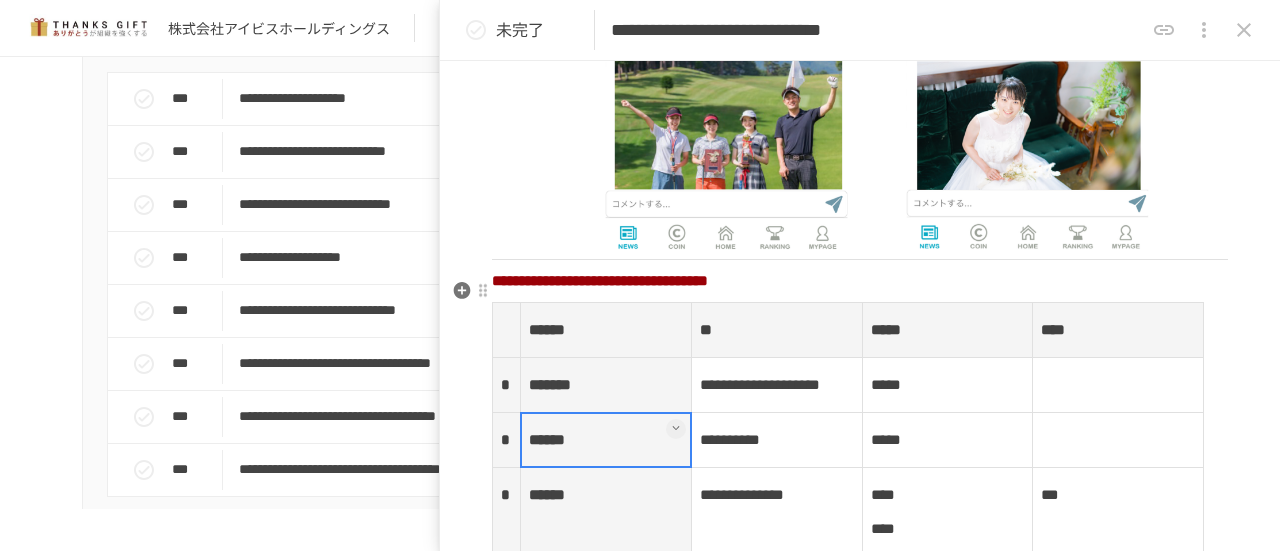 click on "******" at bounding box center [606, 440] 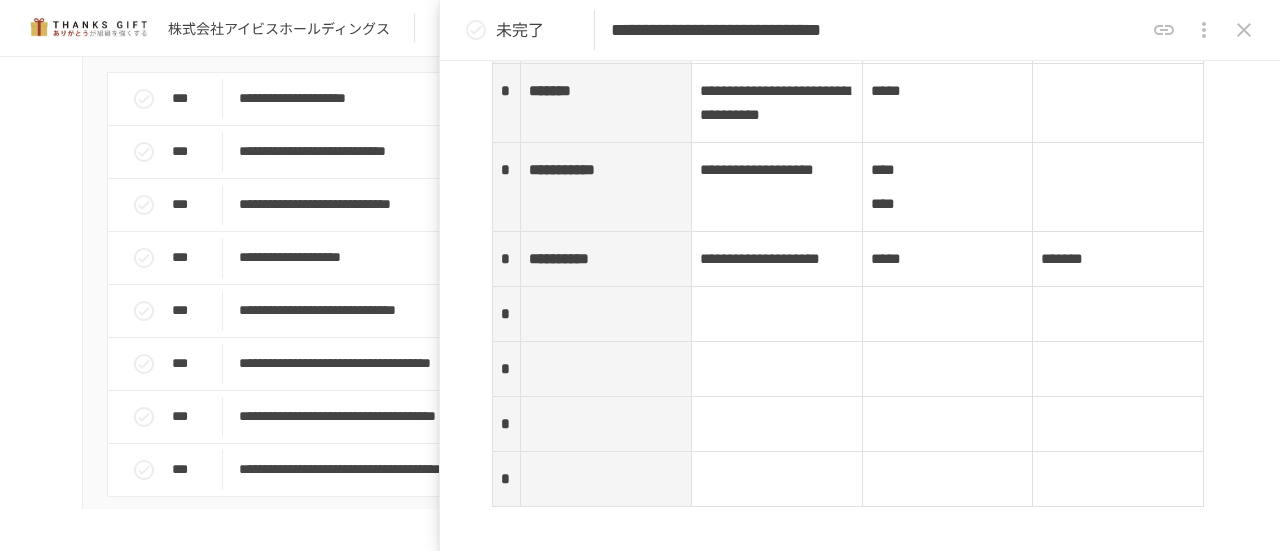 scroll, scrollTop: 2549, scrollLeft: 0, axis: vertical 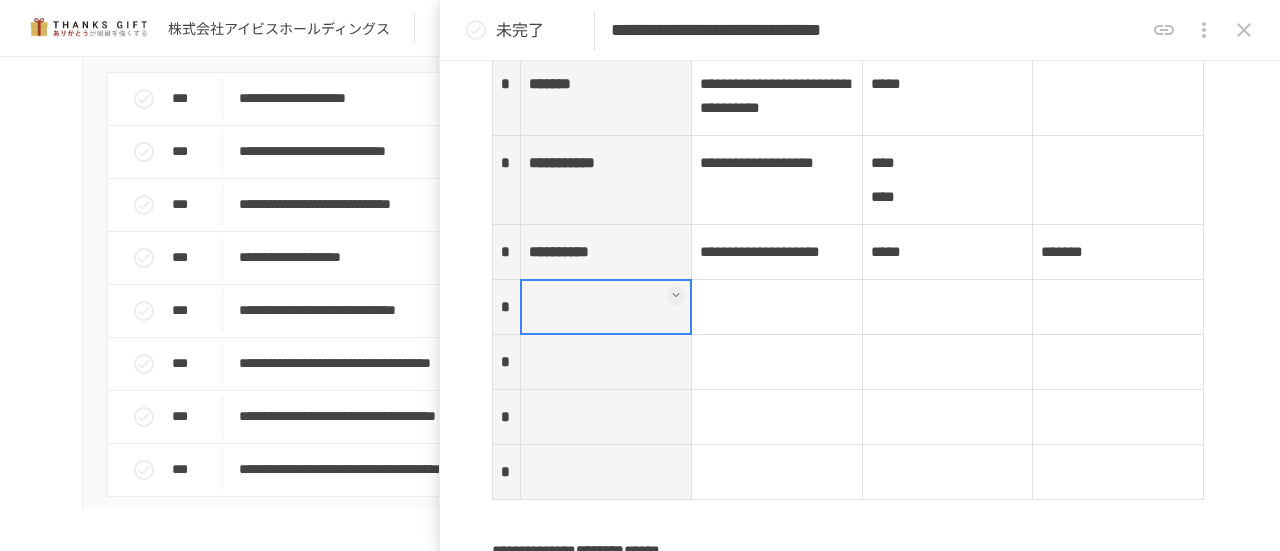 click at bounding box center (606, 307) 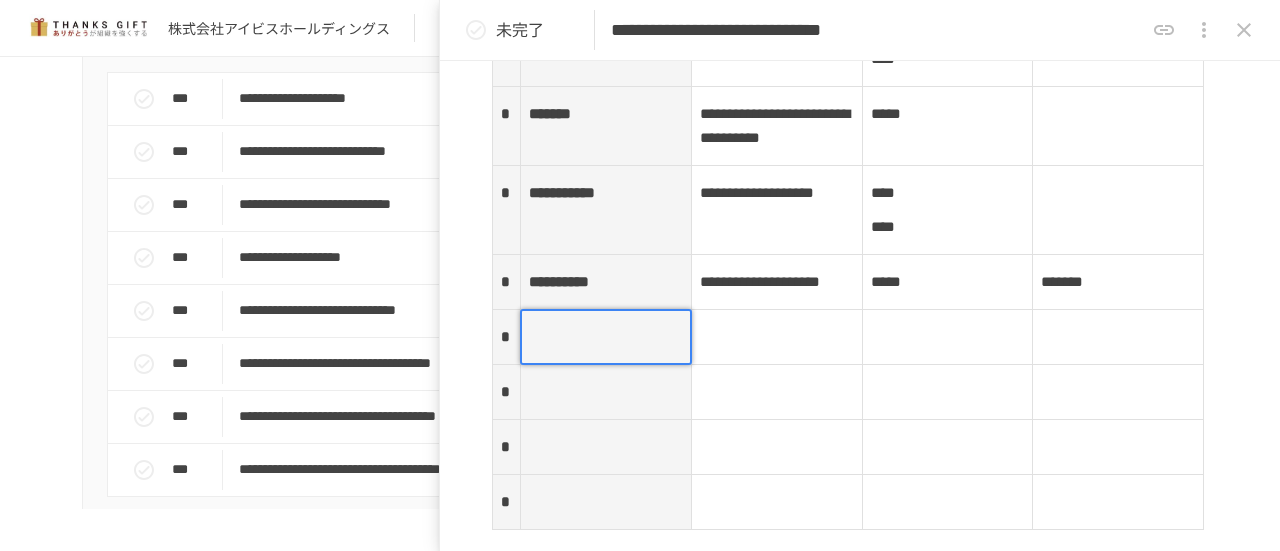 scroll, scrollTop: 2549, scrollLeft: 0, axis: vertical 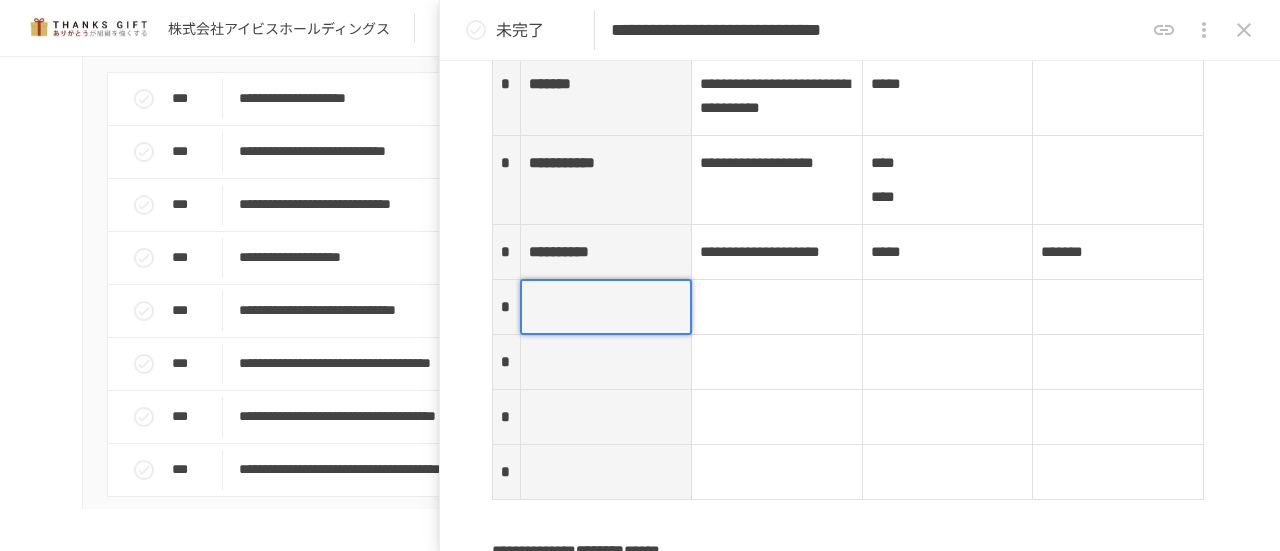 click at bounding box center [606, 307] 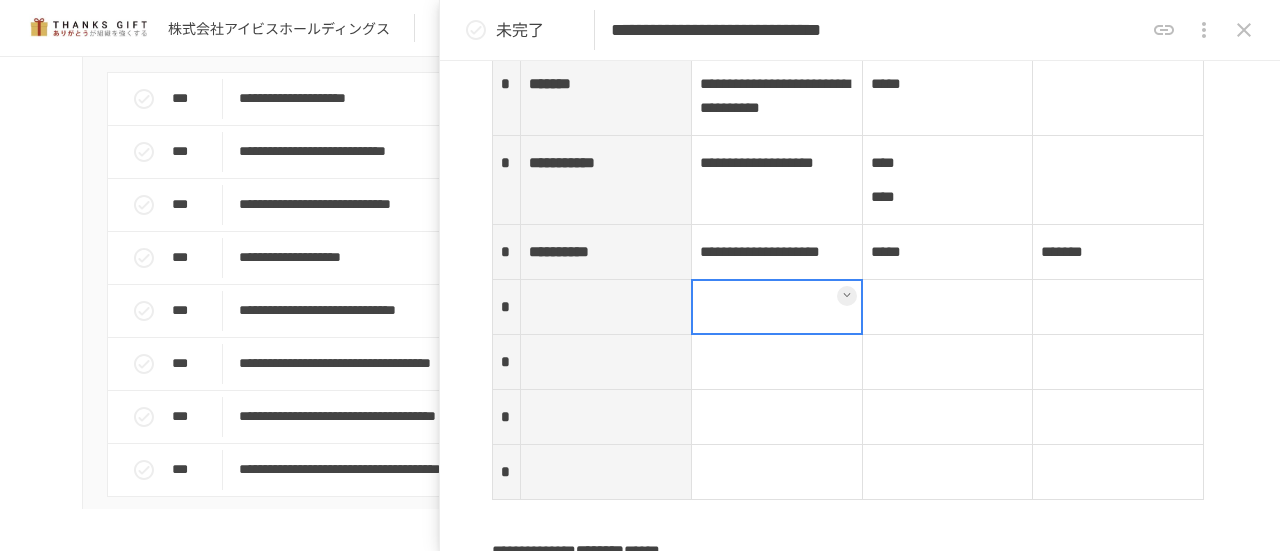 click at bounding box center (776, 307) 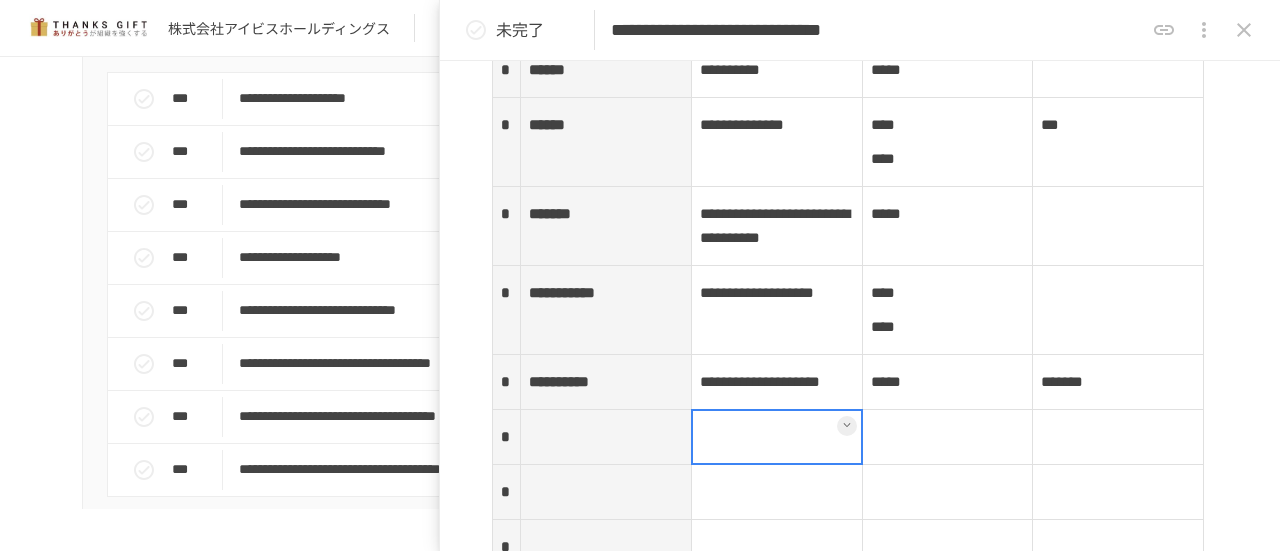 scroll, scrollTop: 2449, scrollLeft: 0, axis: vertical 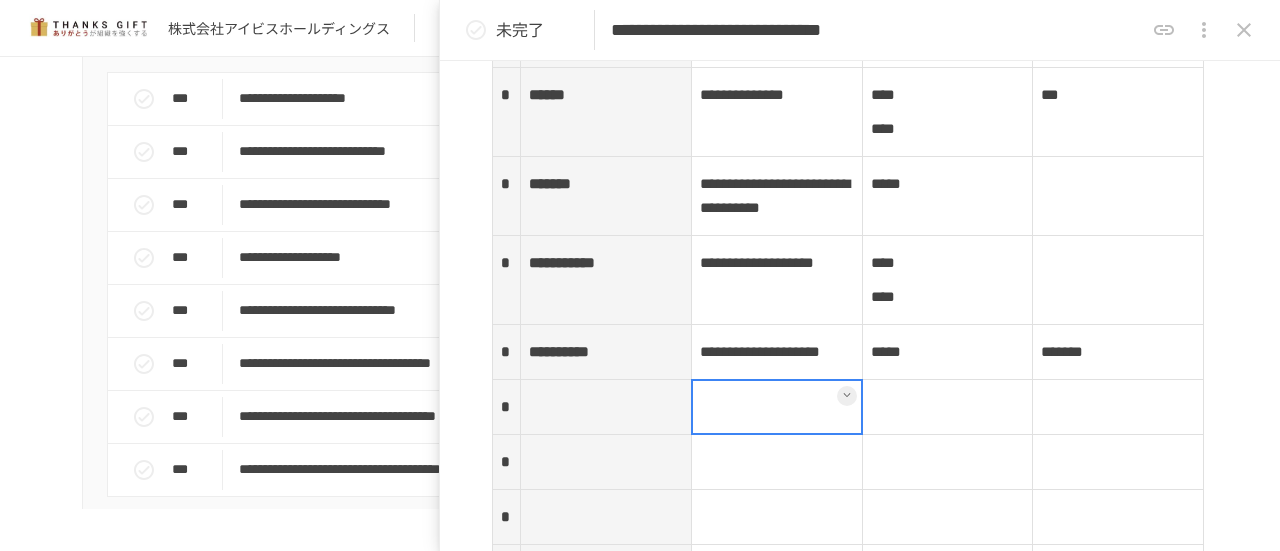 click at bounding box center (606, 407) 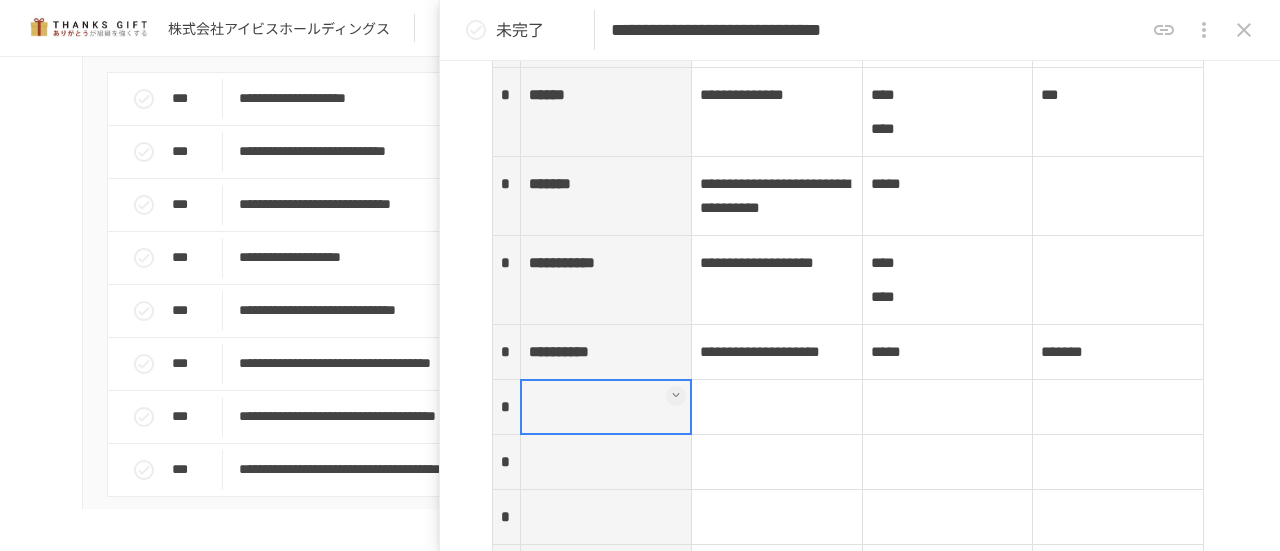 click at bounding box center [606, 407] 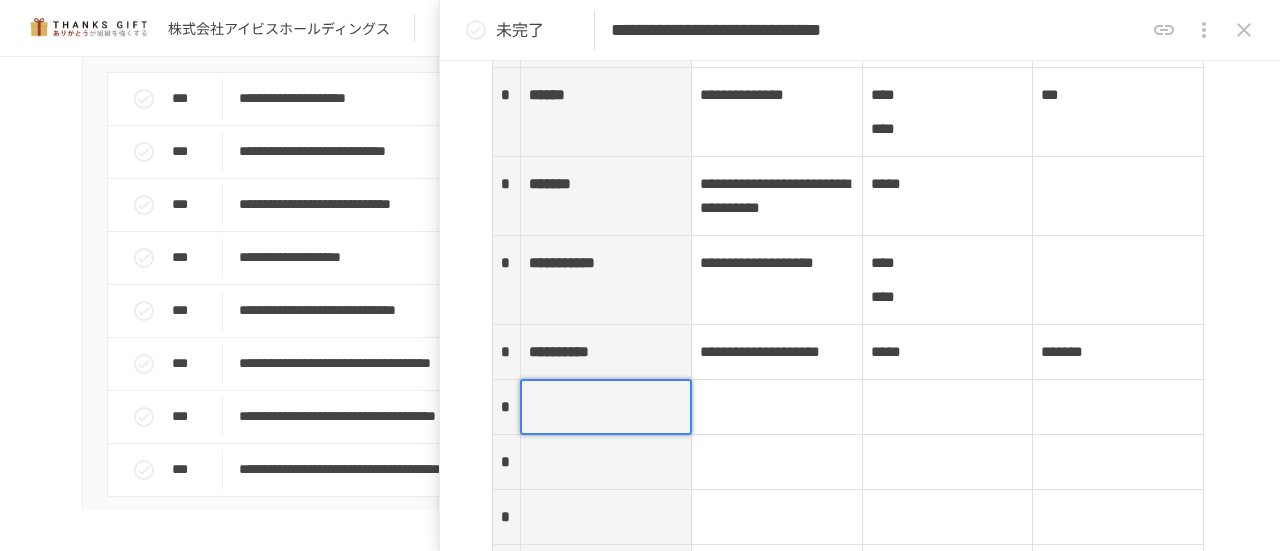 click at bounding box center (606, 407) 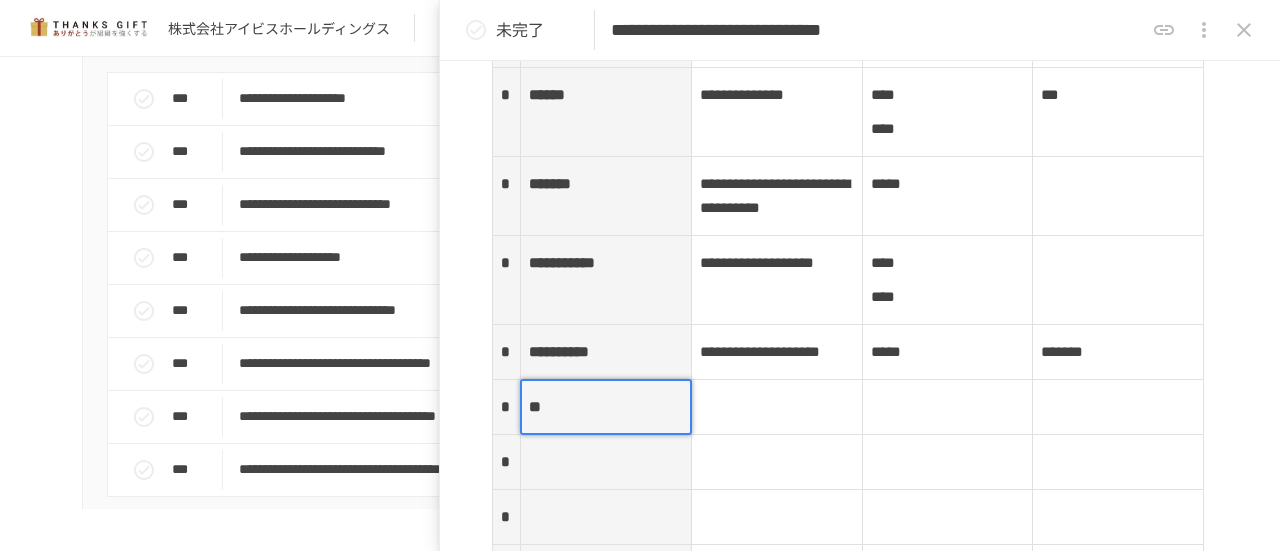 type 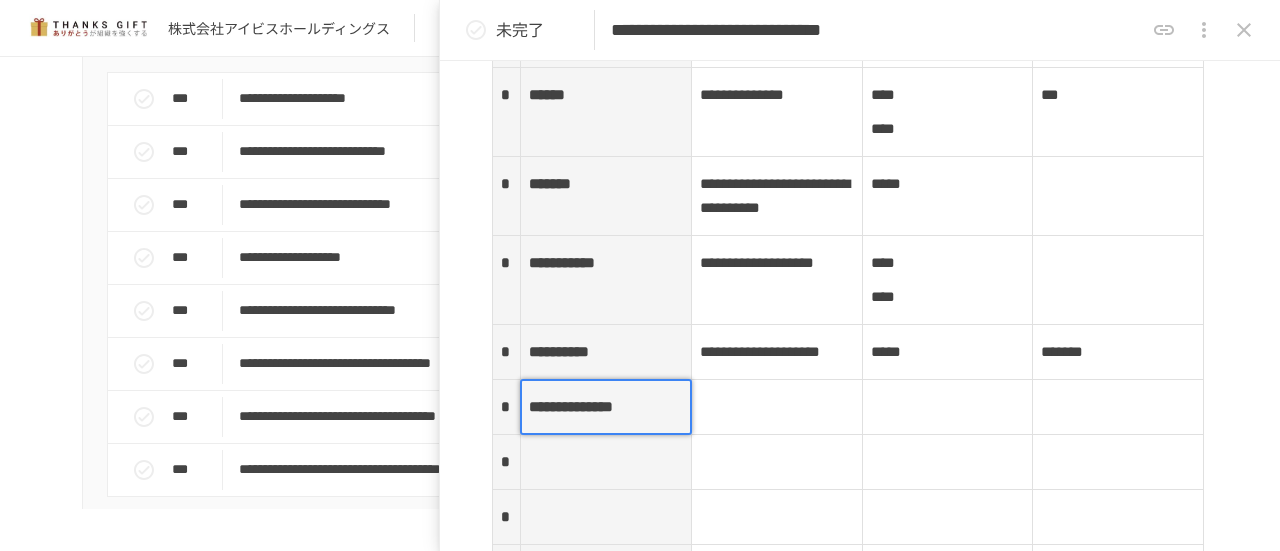 click at bounding box center [776, 407] 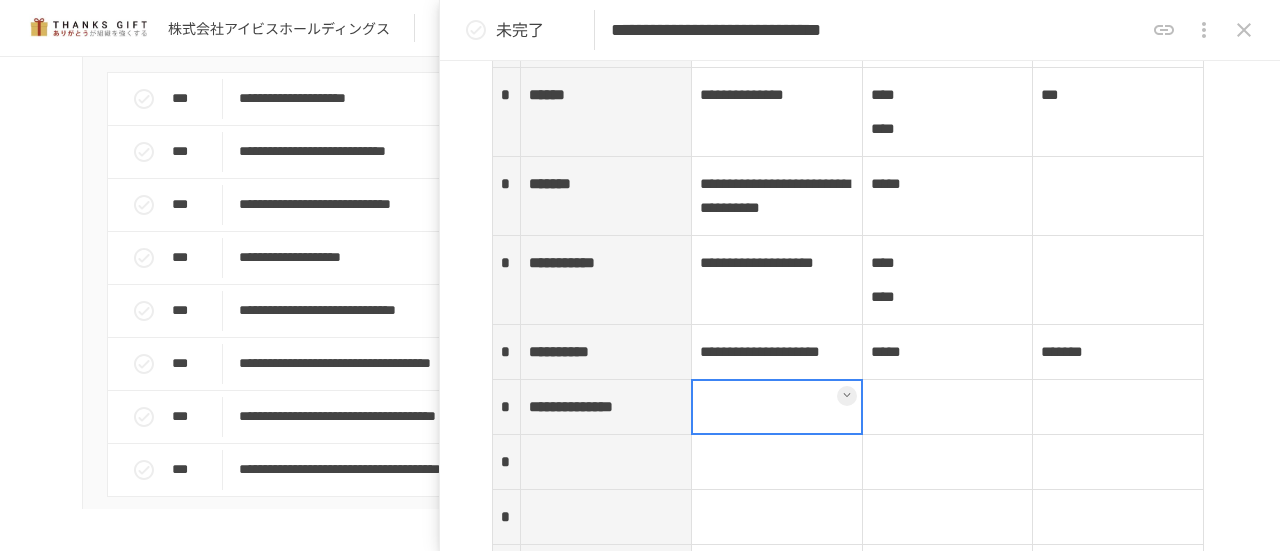 click at bounding box center [777, 407] 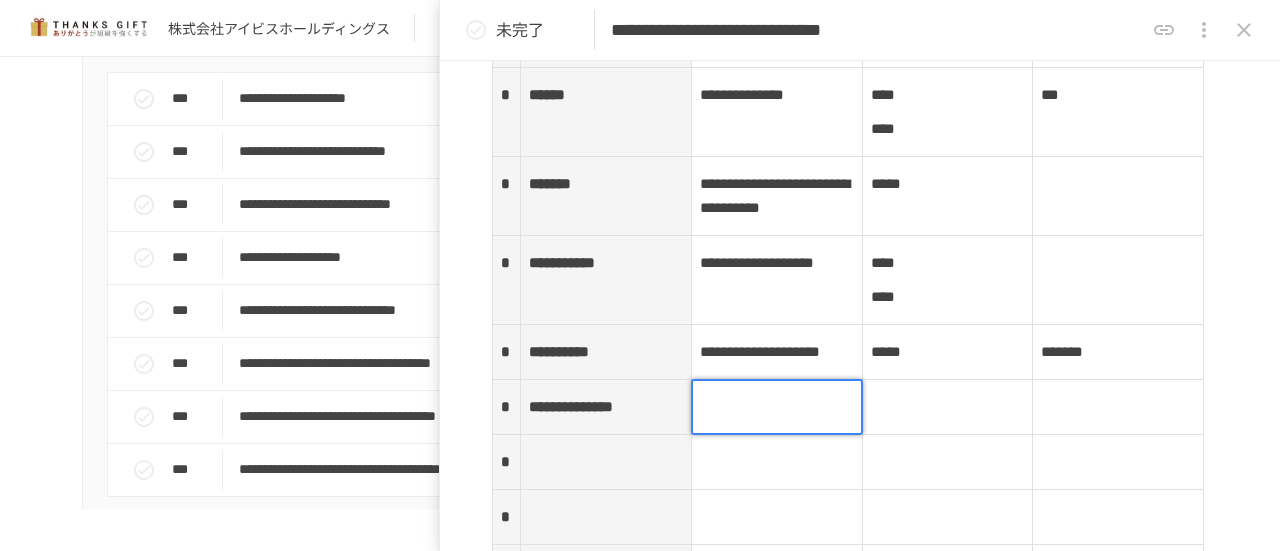 click at bounding box center [777, 407] 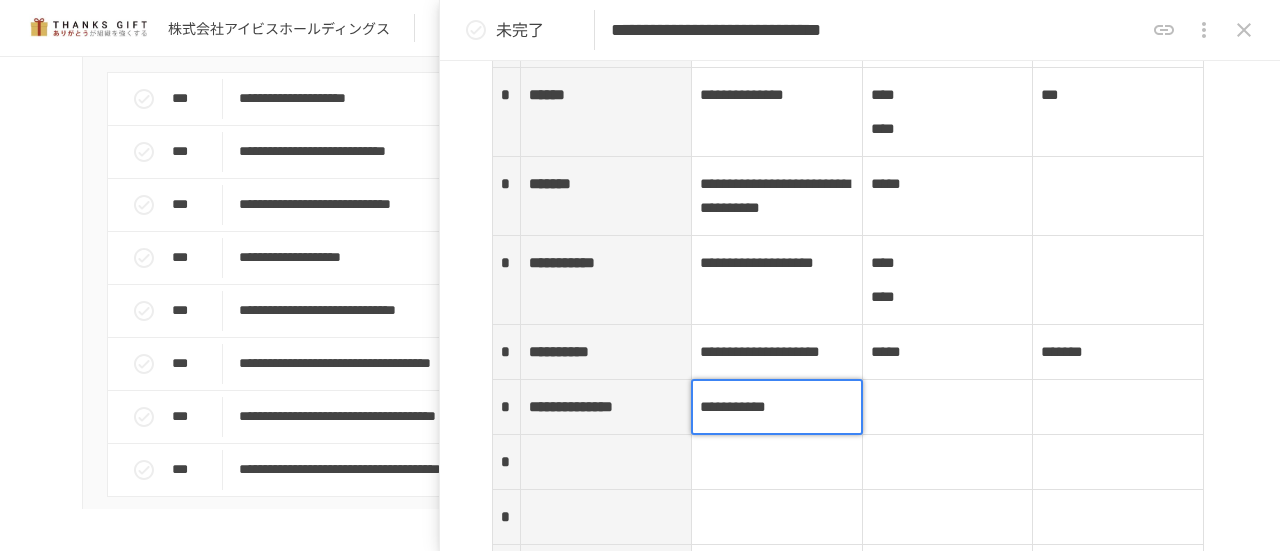 click at bounding box center (1118, 407) 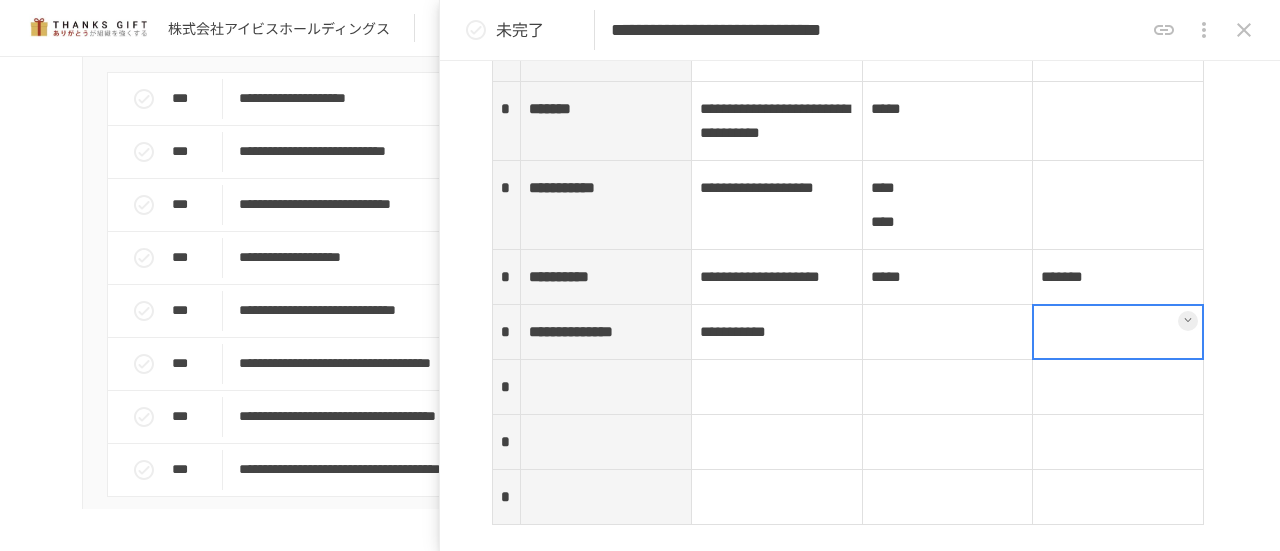 scroll, scrollTop: 2549, scrollLeft: 0, axis: vertical 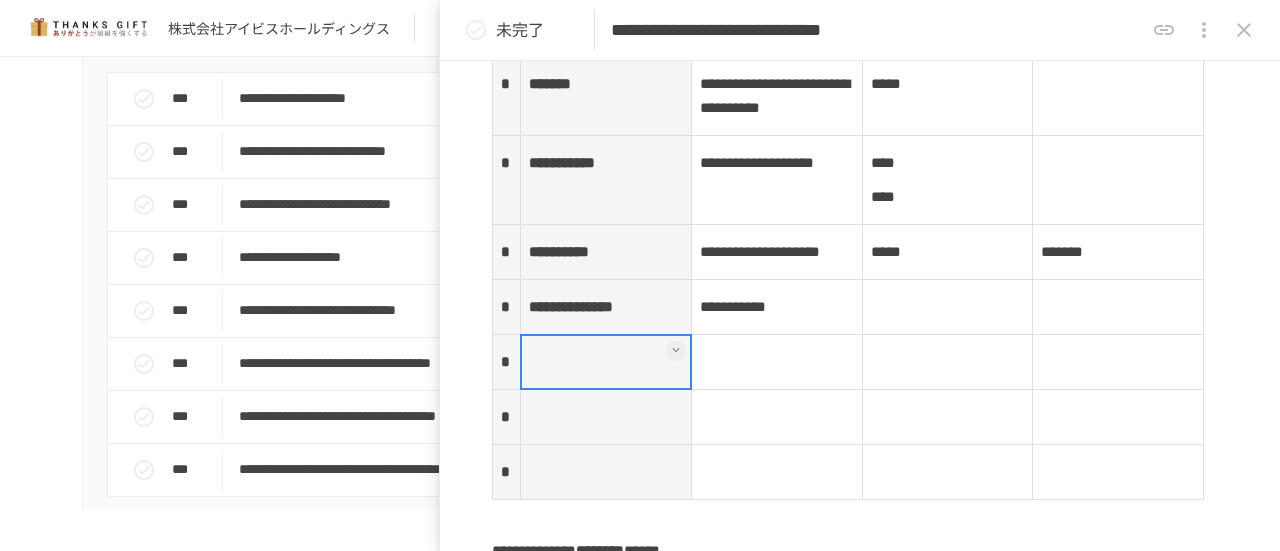 click at bounding box center (606, 362) 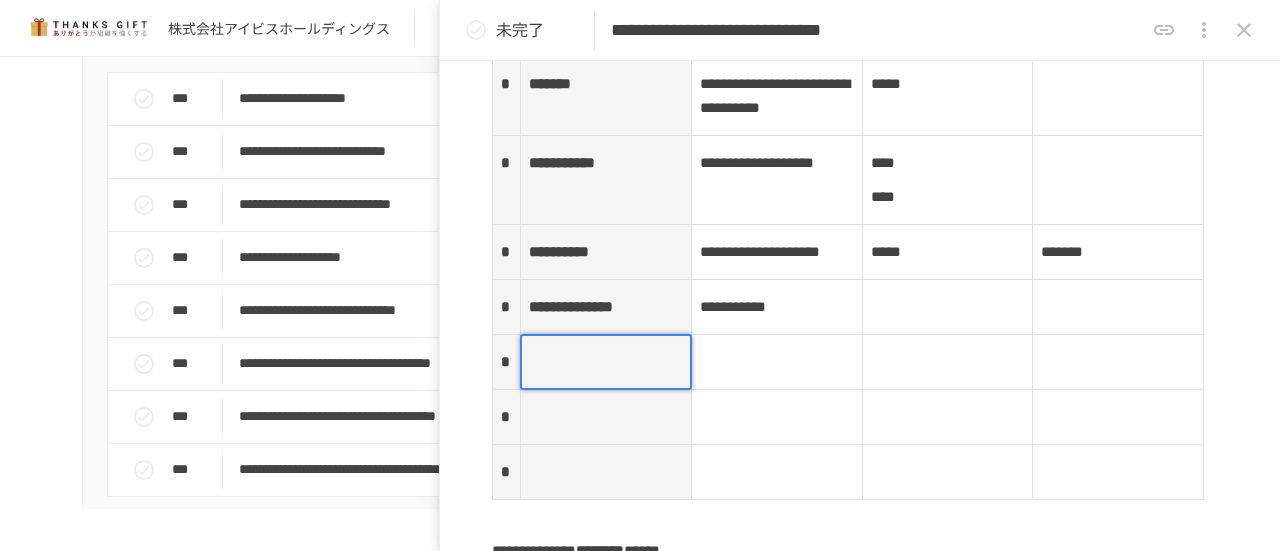 click on "**********" at bounding box center [606, 307] 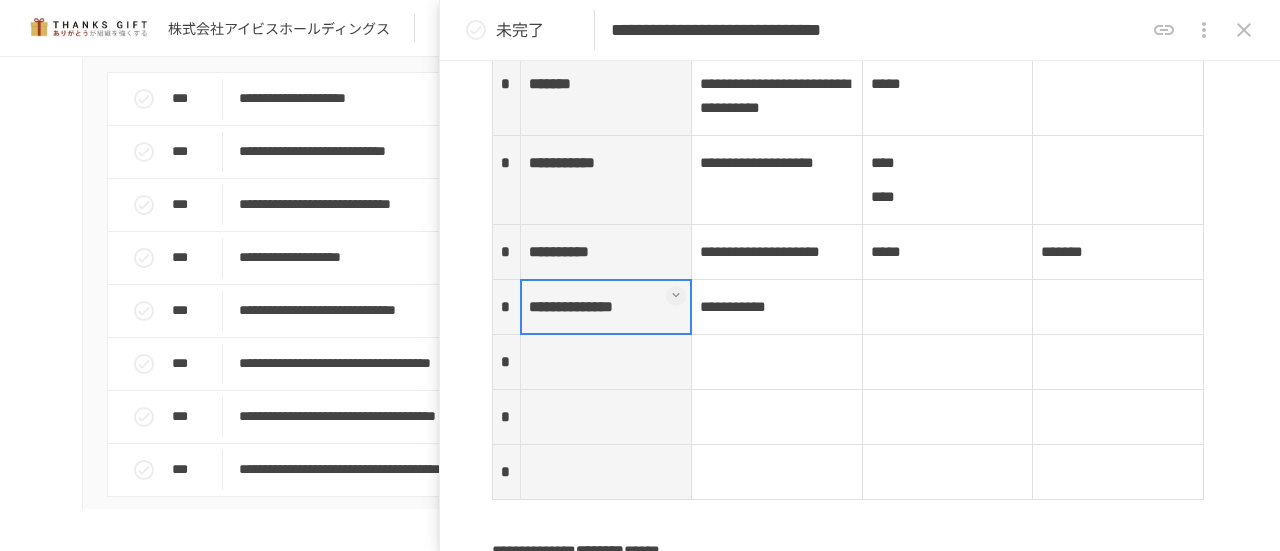click at bounding box center [606, 307] 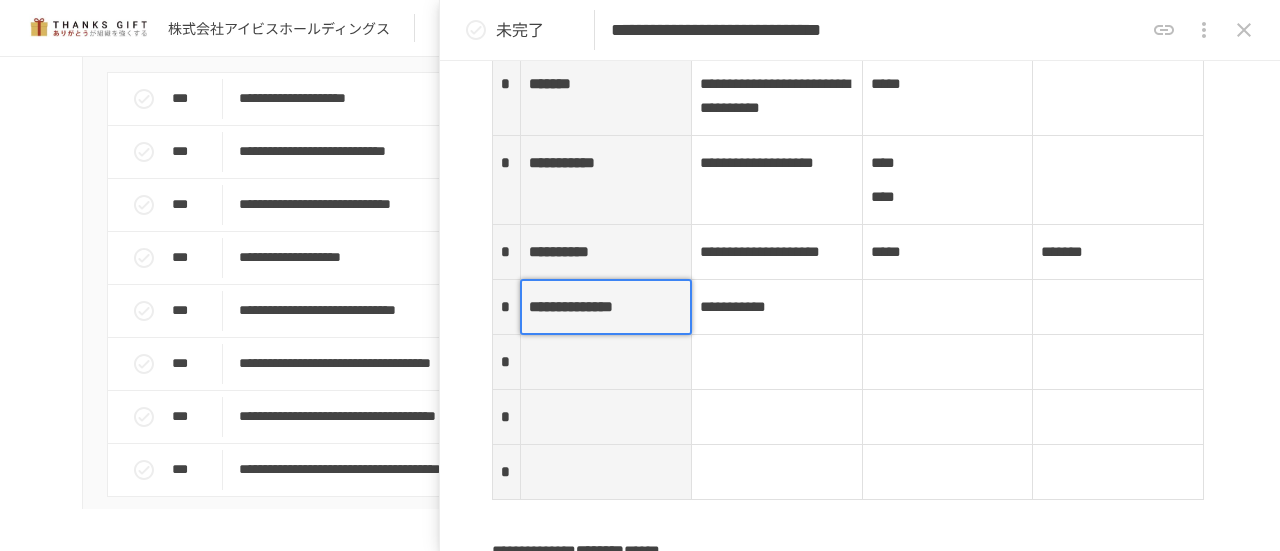 click at bounding box center (606, 307) 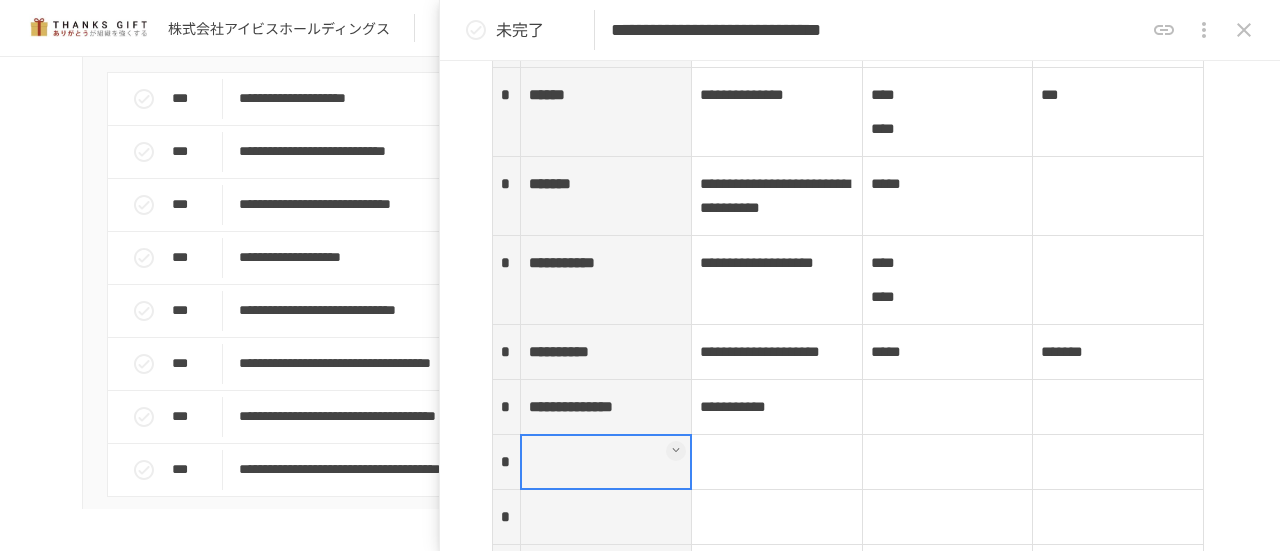scroll, scrollTop: 2549, scrollLeft: 0, axis: vertical 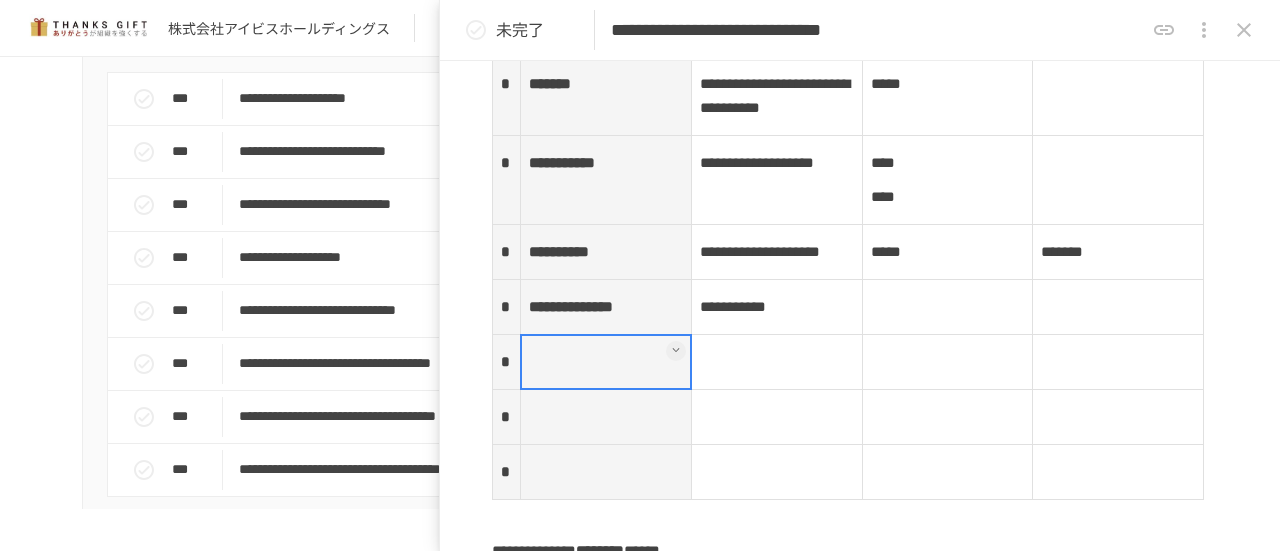 click on "**********" at bounding box center (640, 283) 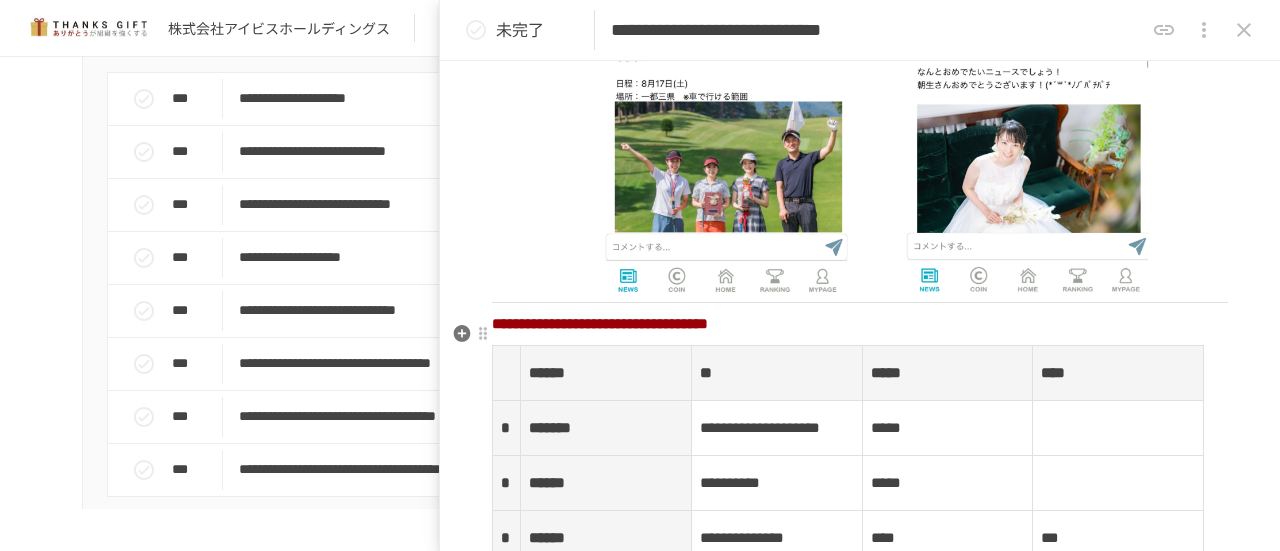 scroll, scrollTop: 1949, scrollLeft: 0, axis: vertical 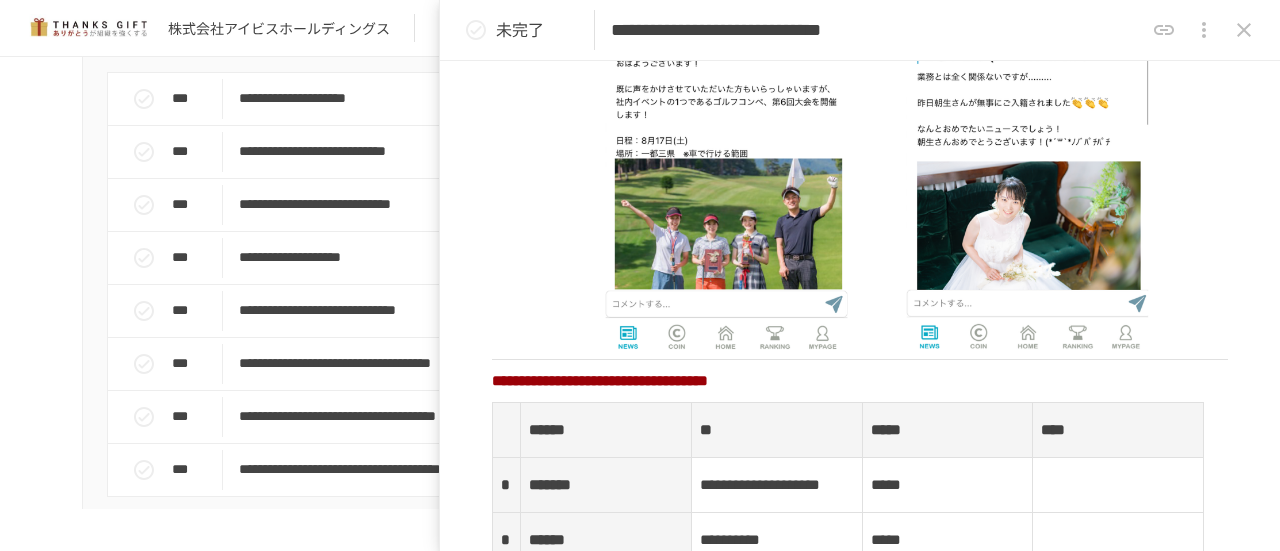 click on "**********" at bounding box center [640, -655] 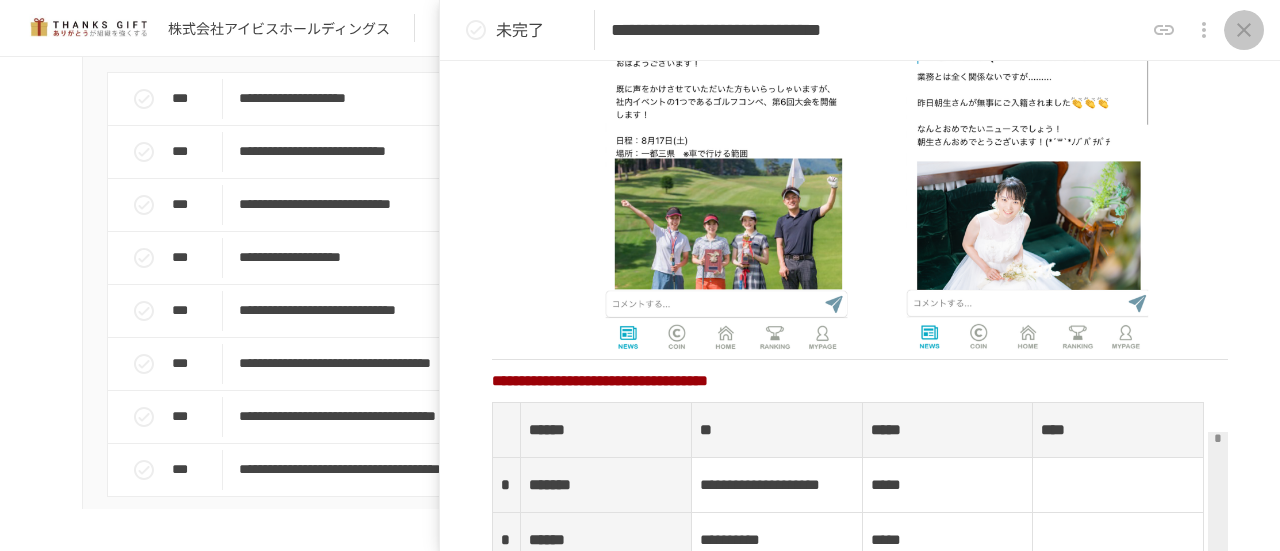 click 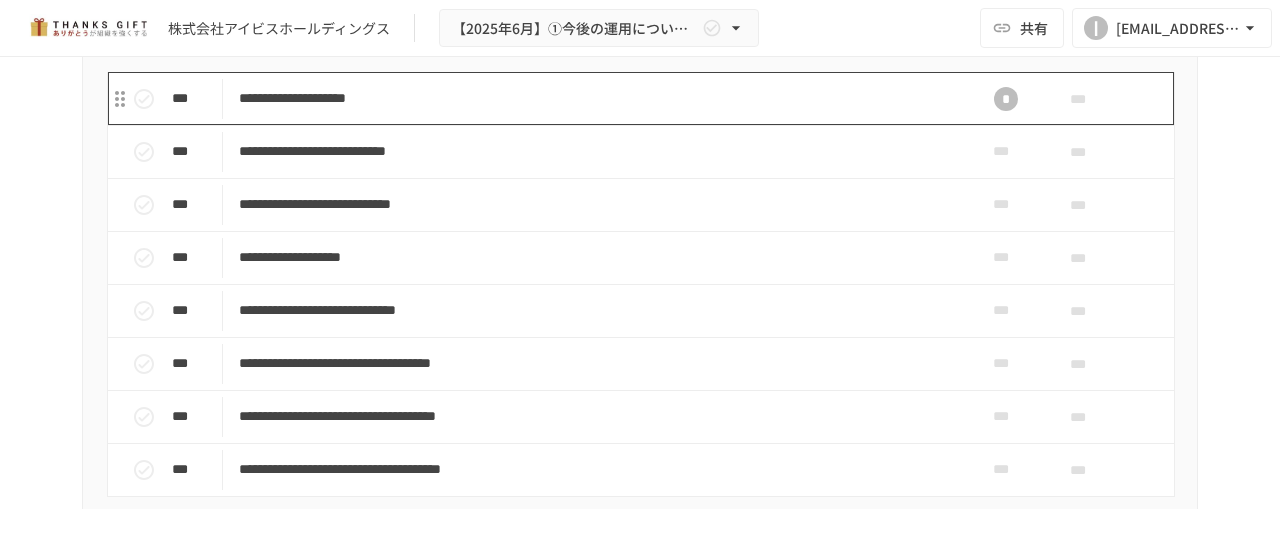 click on "**********" at bounding box center (598, 98) 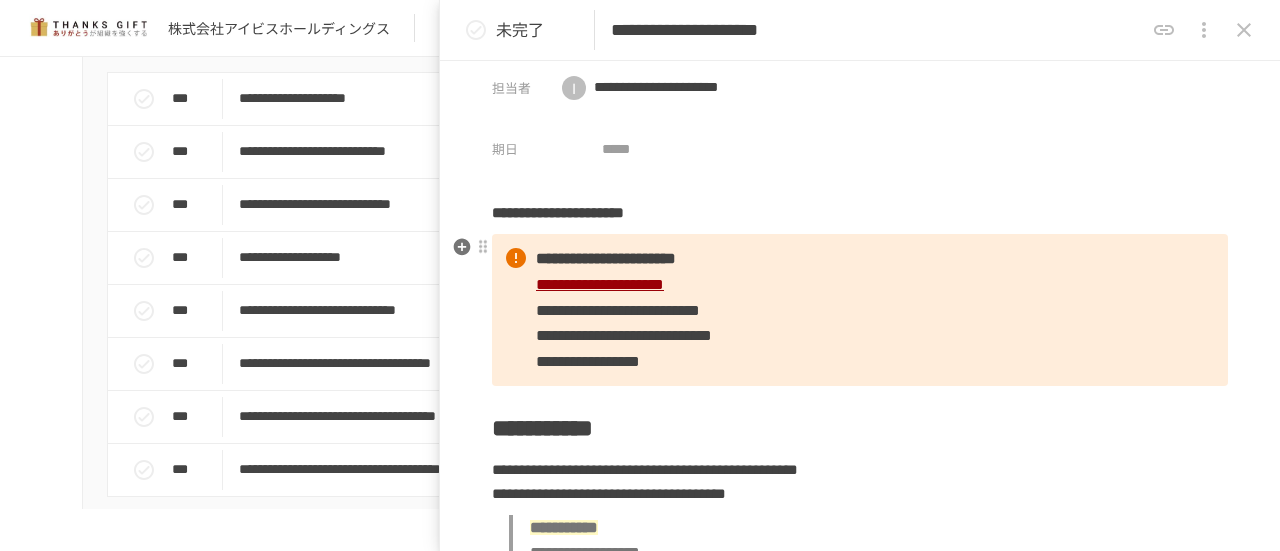 scroll, scrollTop: 0, scrollLeft: 0, axis: both 